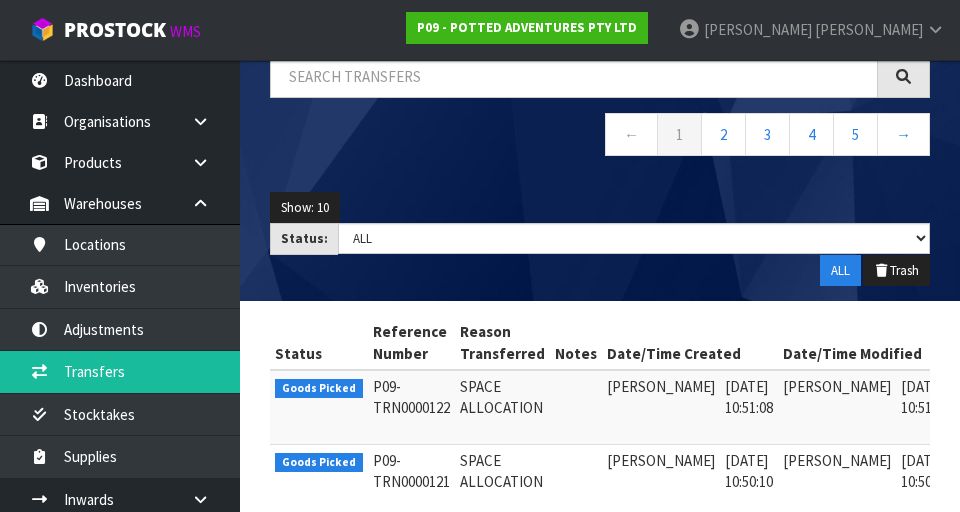 scroll, scrollTop: 174, scrollLeft: 0, axis: vertical 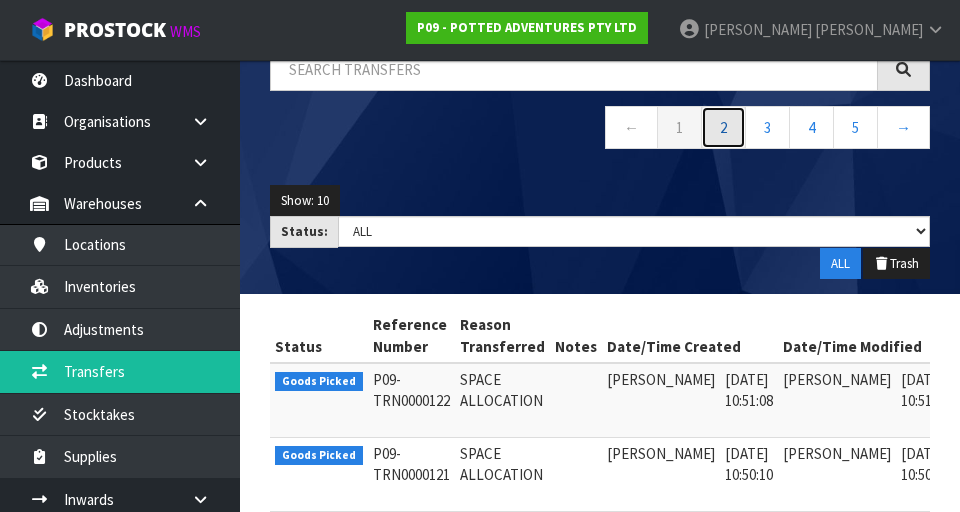 click on "2" at bounding box center [723, 127] 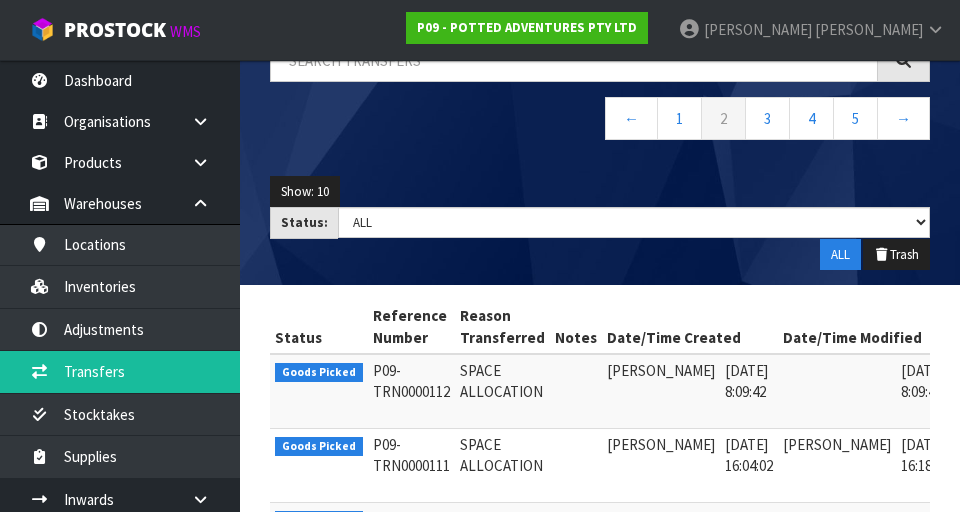 scroll, scrollTop: 0, scrollLeft: 0, axis: both 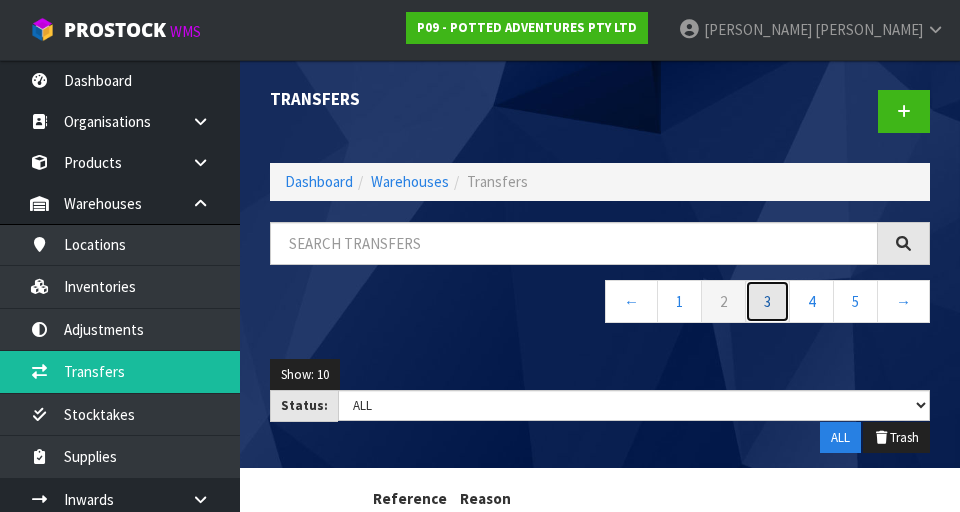 click on "3" at bounding box center (767, 301) 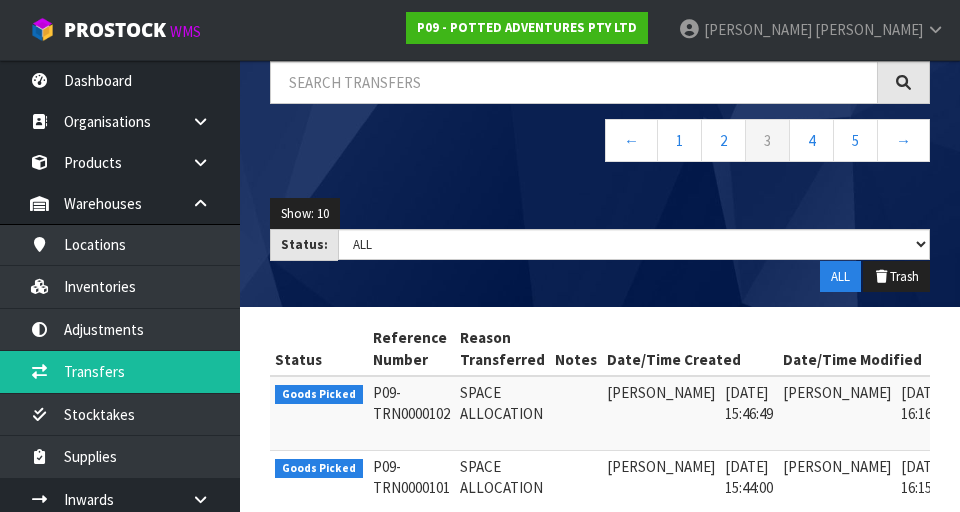 scroll, scrollTop: 0, scrollLeft: 0, axis: both 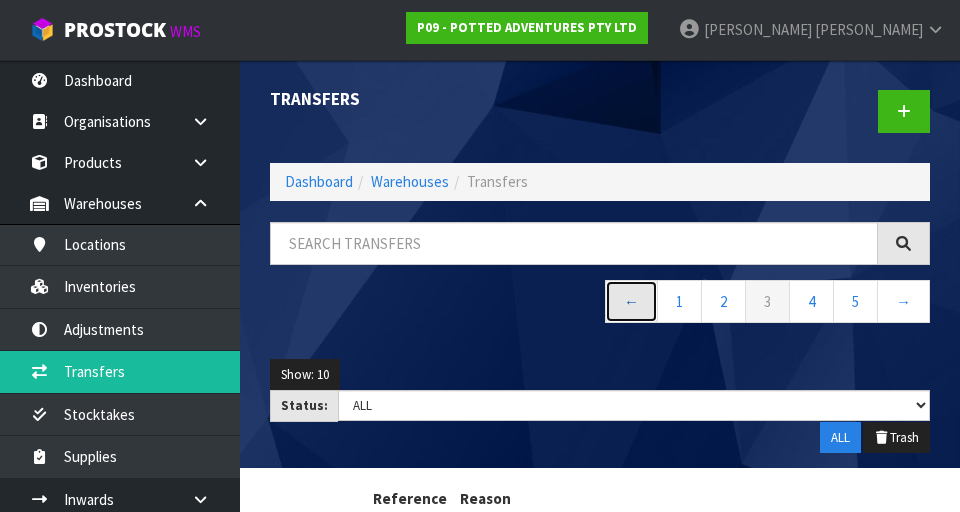 click on "←" at bounding box center (631, 301) 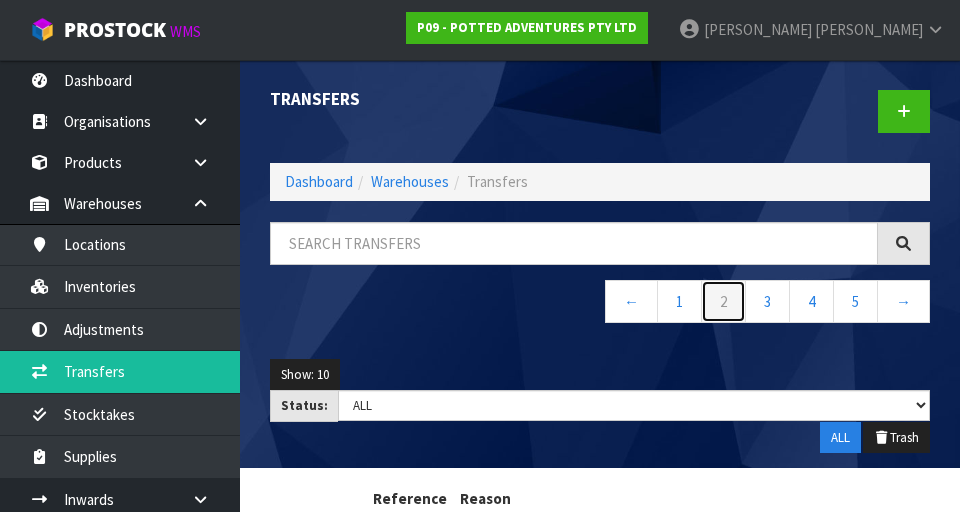 click on "2" at bounding box center [723, 301] 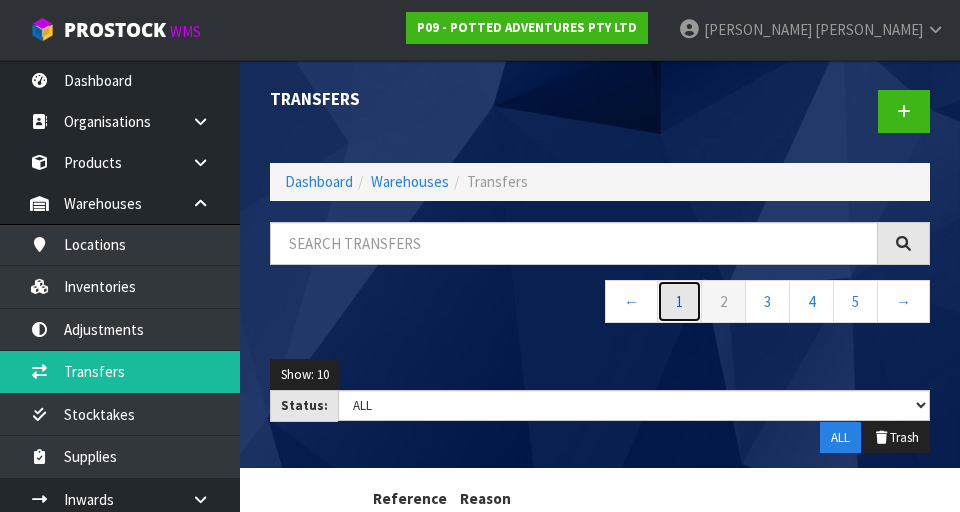 click on "1" at bounding box center [679, 301] 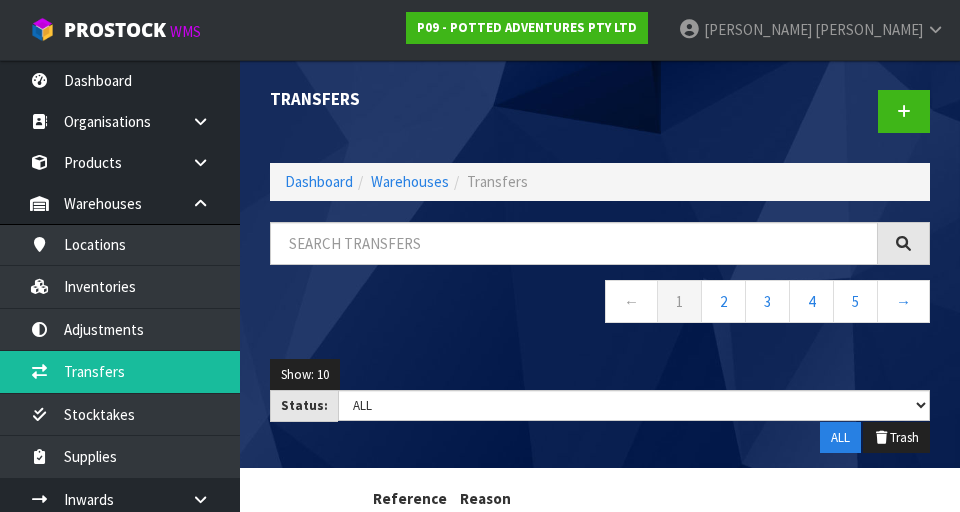 click on "Notes" at bounding box center (576, 510) 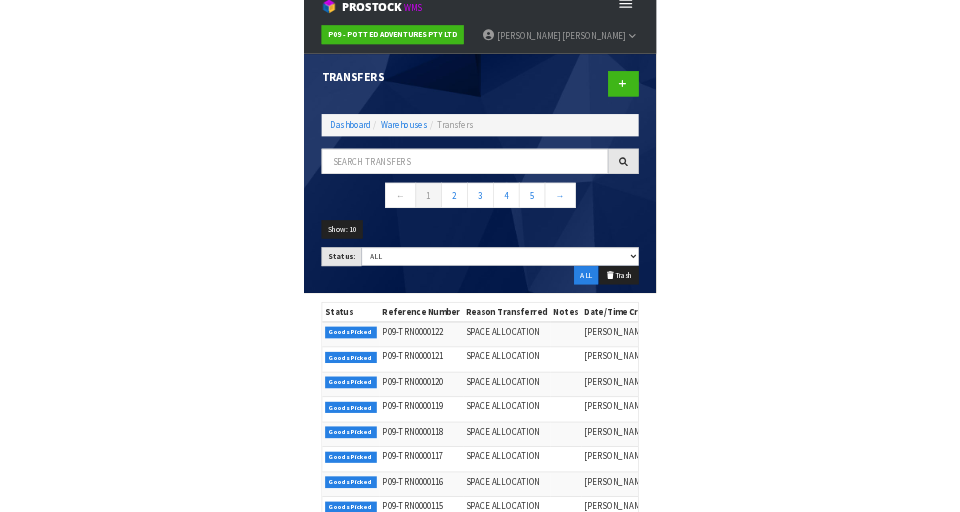 scroll, scrollTop: 0, scrollLeft: 0, axis: both 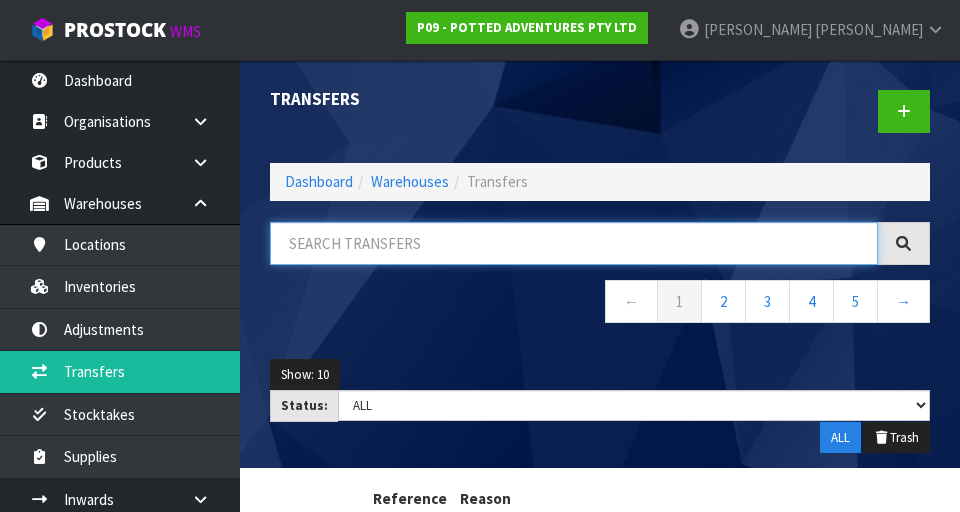 click at bounding box center (574, 243) 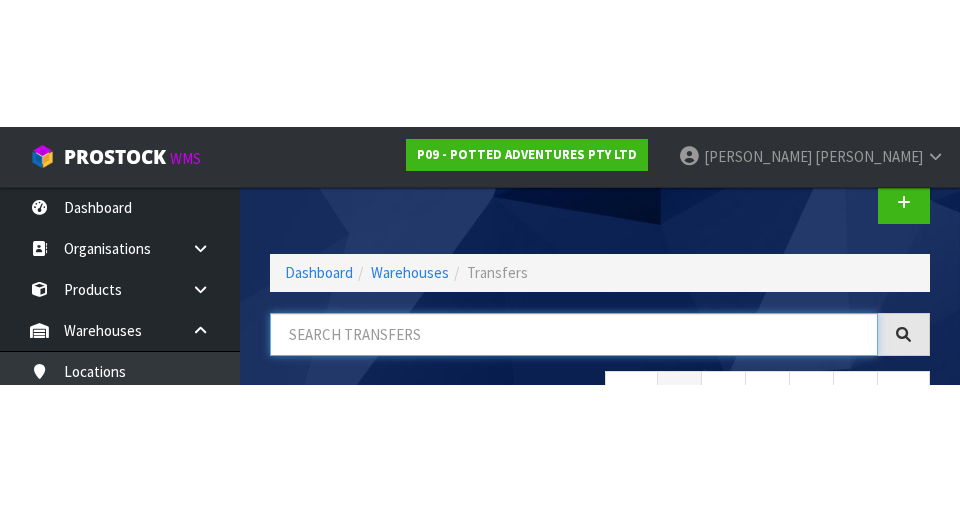 scroll, scrollTop: 114, scrollLeft: 0, axis: vertical 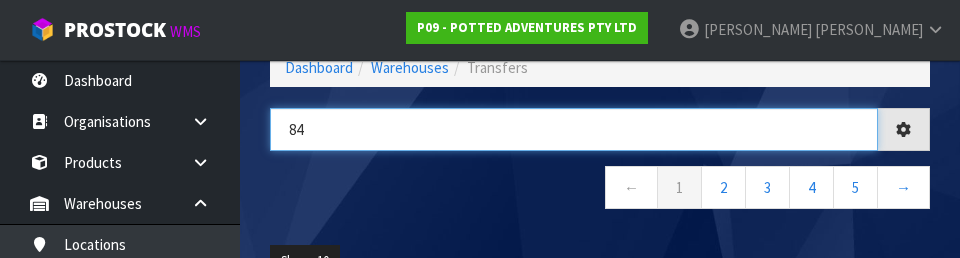 type on "84" 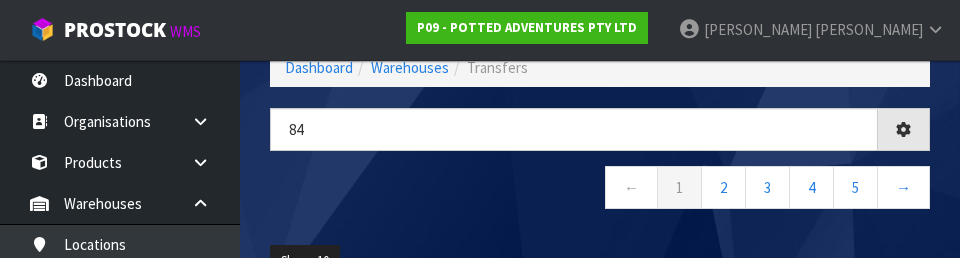 click on "84
←
1 2 3 4 5
→" at bounding box center [600, 169] 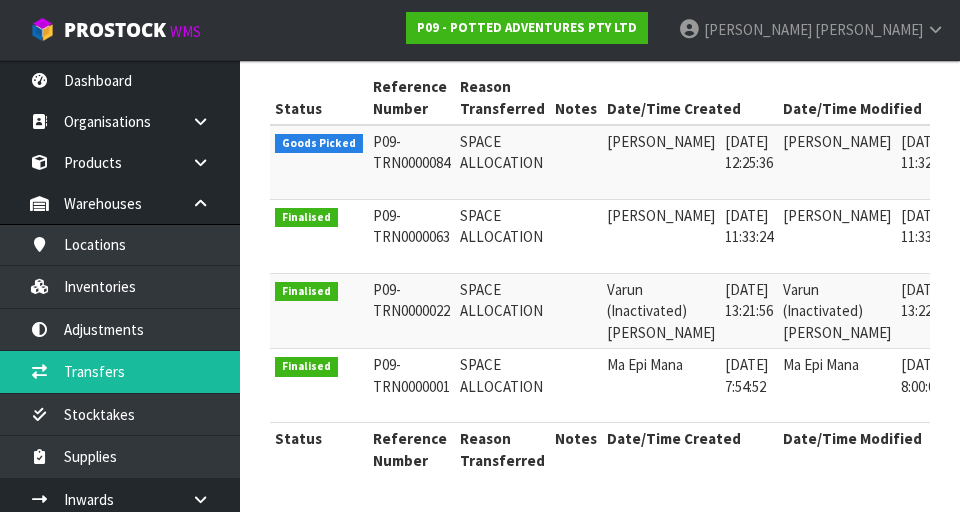 scroll, scrollTop: 412, scrollLeft: 0, axis: vertical 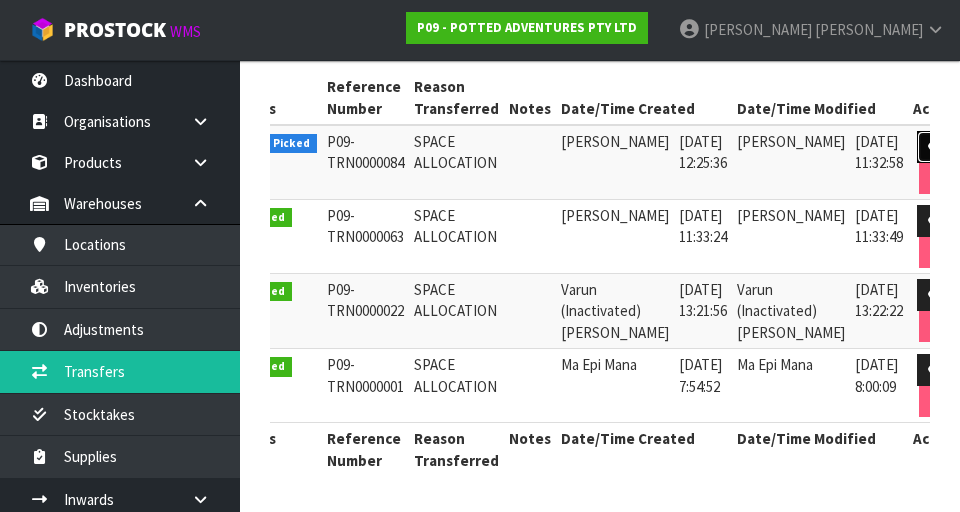 click at bounding box center [935, 147] 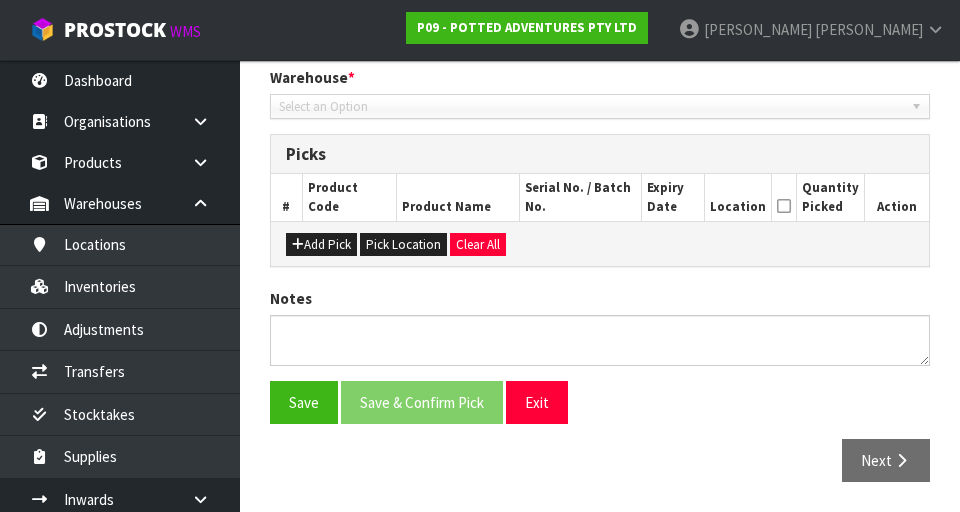 type on "[DATE]" 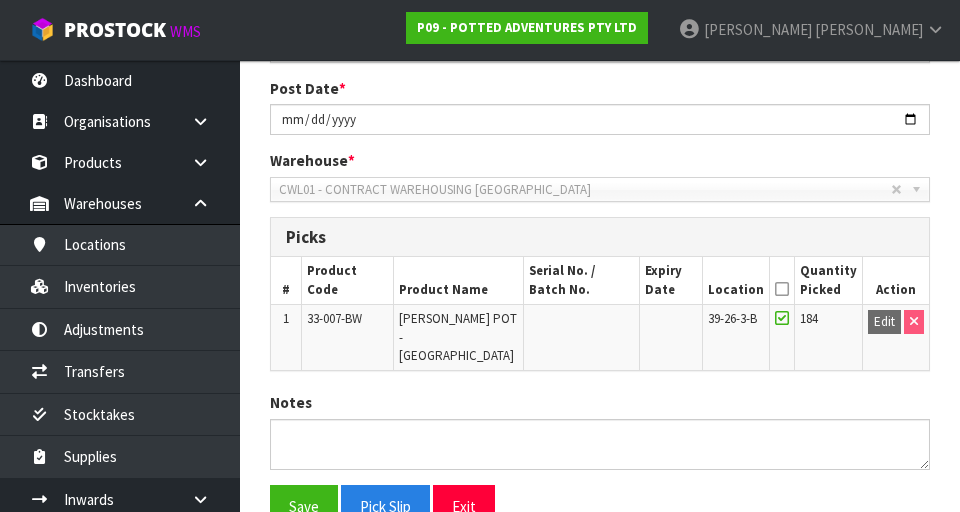 scroll, scrollTop: 324, scrollLeft: 0, axis: vertical 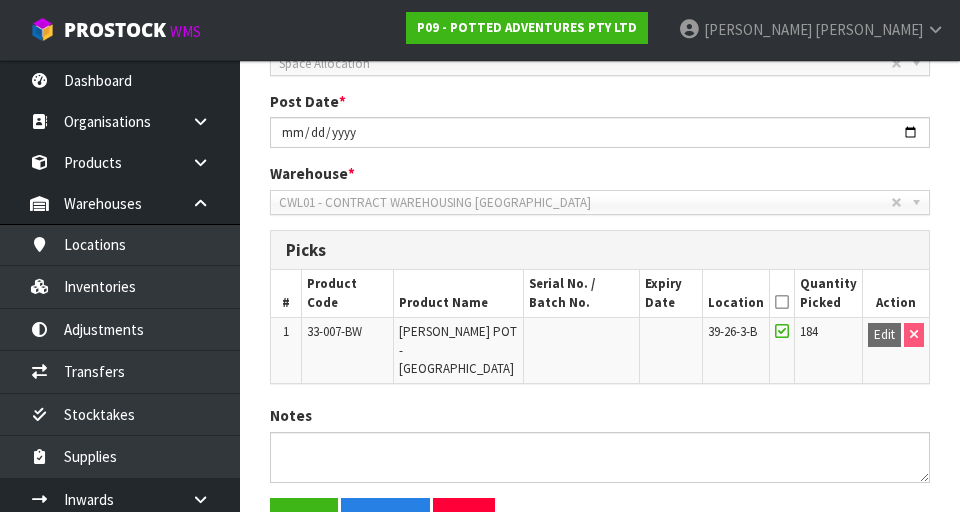 click at bounding box center (782, 302) 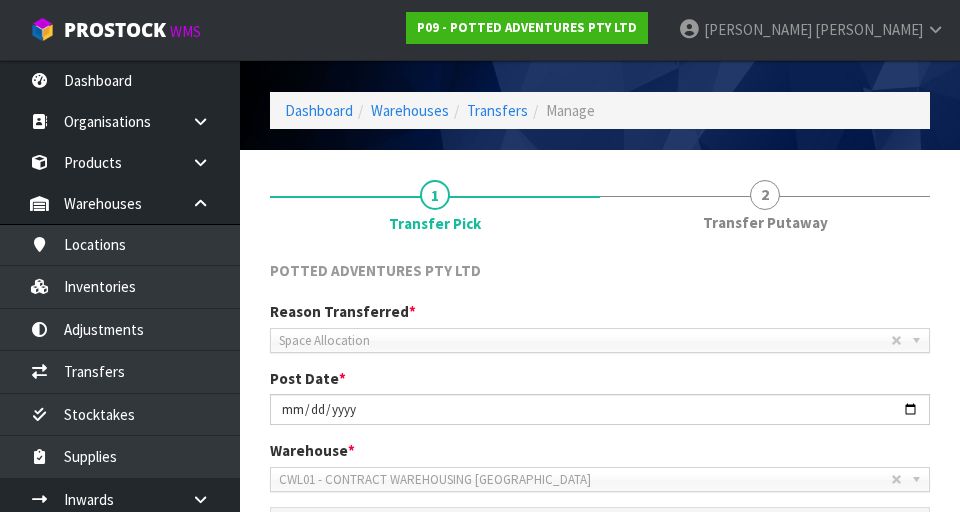 scroll, scrollTop: 0, scrollLeft: 0, axis: both 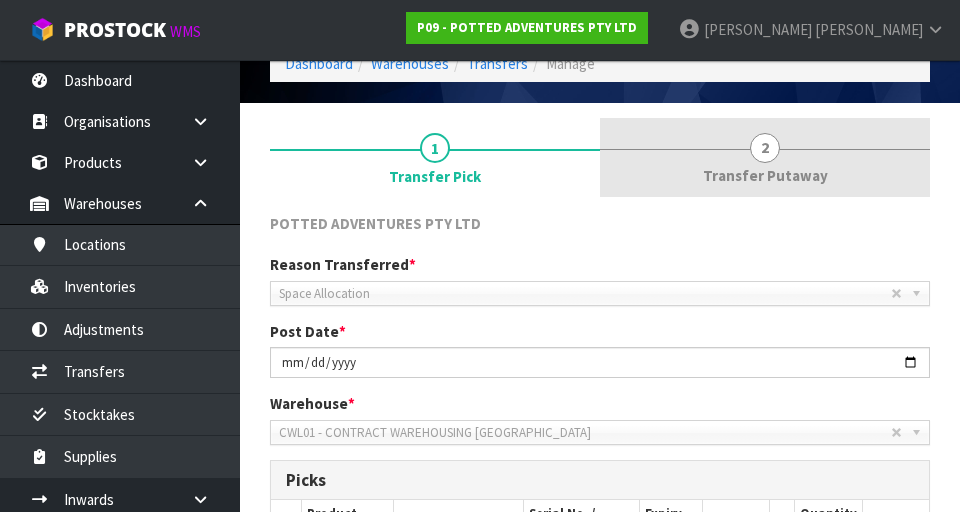 click on "Transfer Putaway" at bounding box center [765, 175] 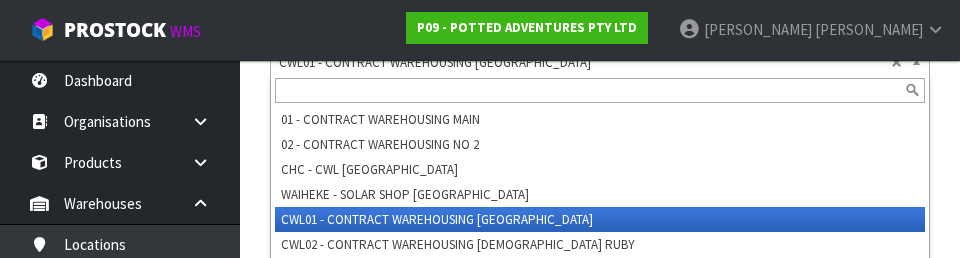 scroll, scrollTop: 459, scrollLeft: 0, axis: vertical 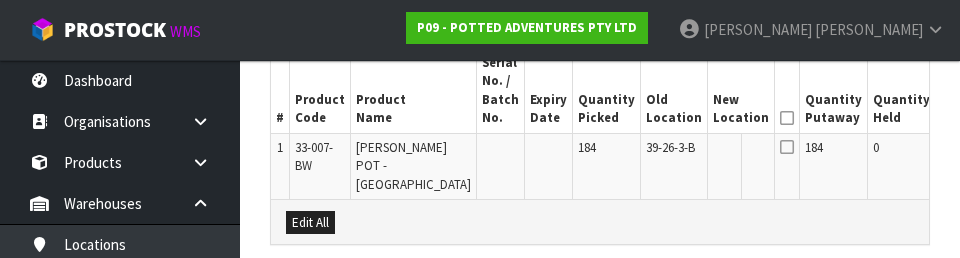click on "0" at bounding box center [902, 166] 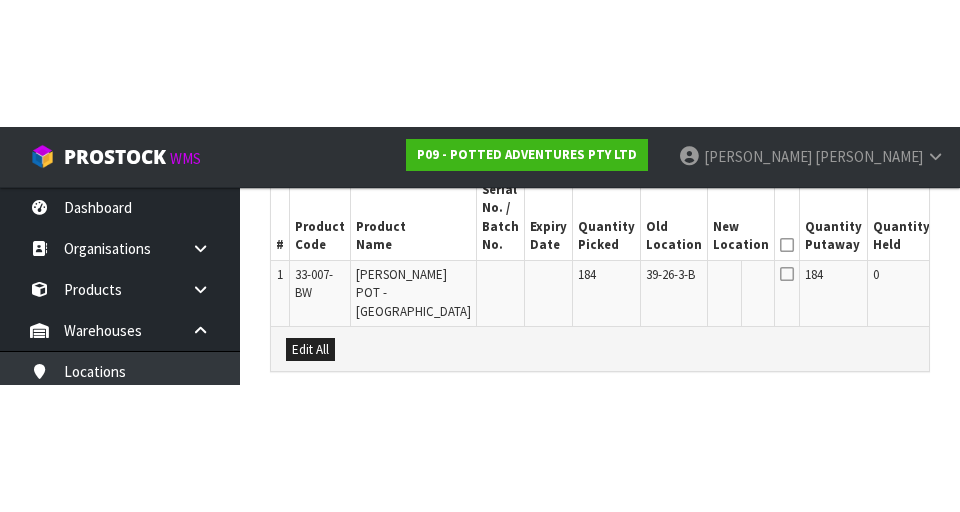 scroll, scrollTop: 523, scrollLeft: 0, axis: vertical 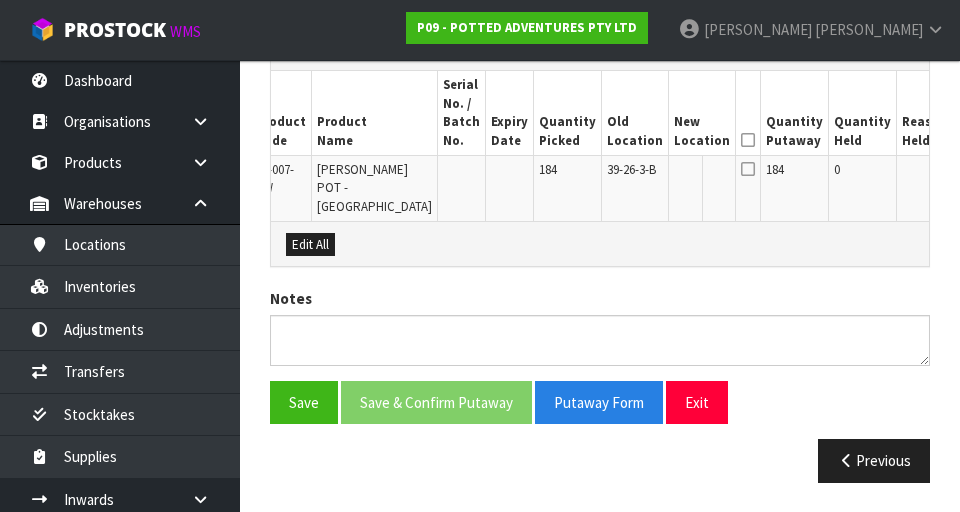 click on "Edit" at bounding box center [974, 173] 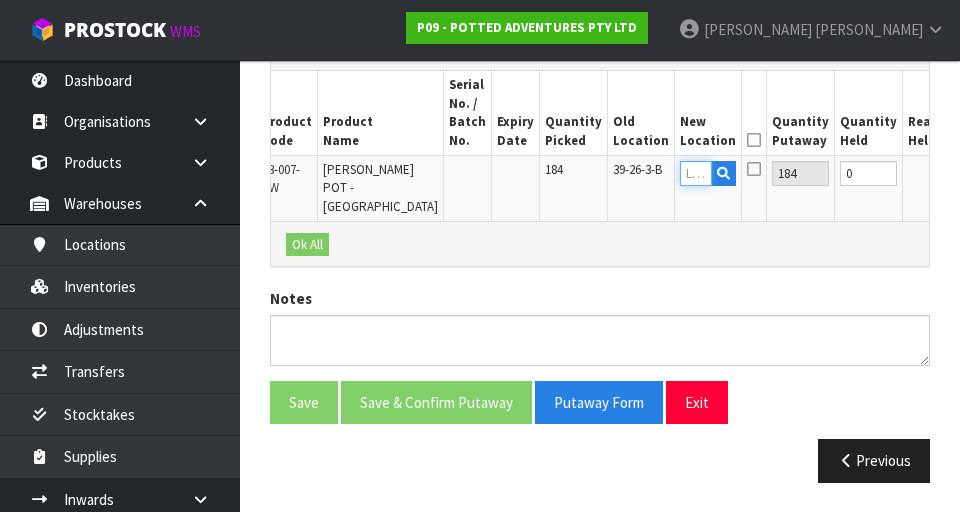 click at bounding box center [696, 173] 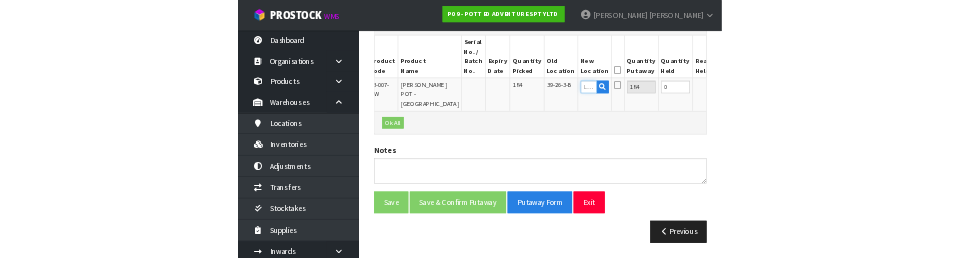 scroll, scrollTop: 514, scrollLeft: 0, axis: vertical 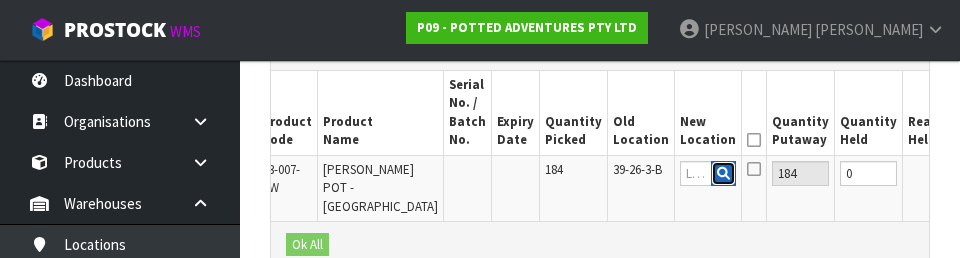 click at bounding box center [723, 174] 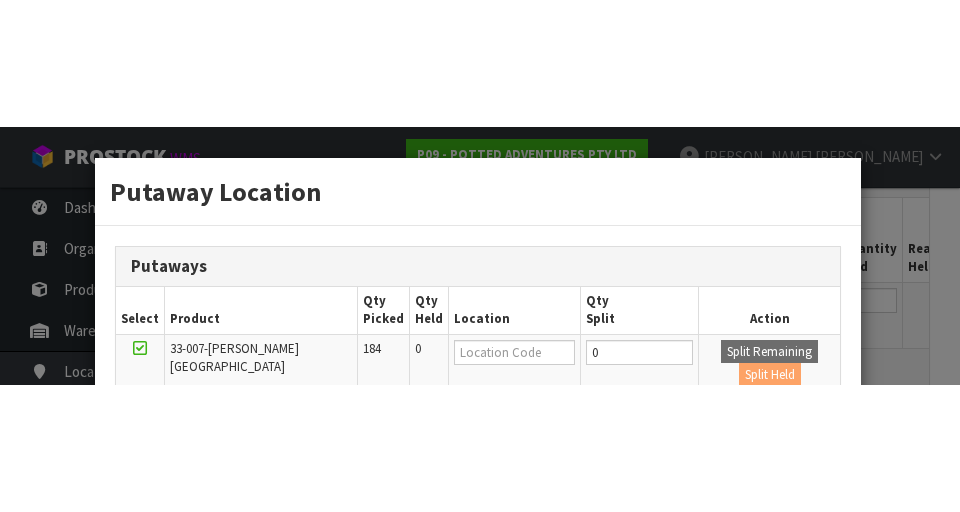 scroll, scrollTop: 523, scrollLeft: 0, axis: vertical 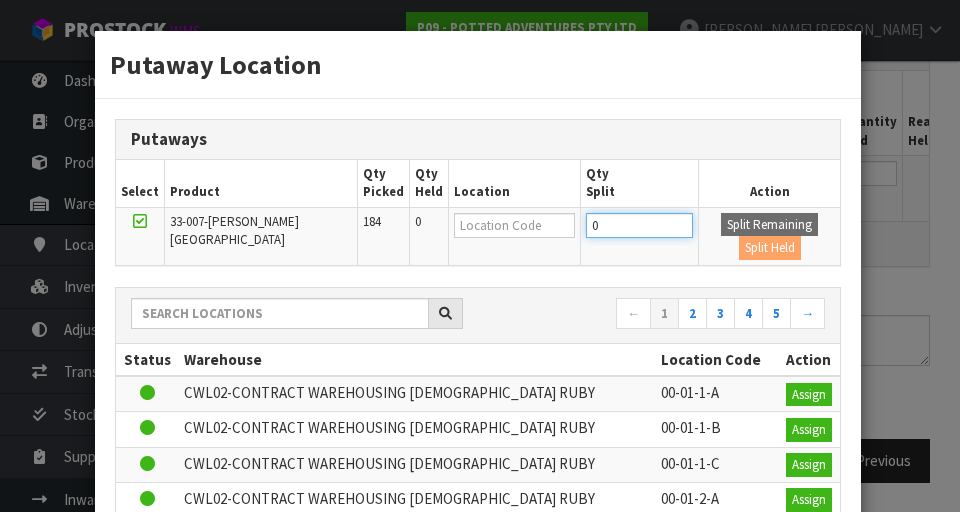 click on "0" at bounding box center (639, 225) 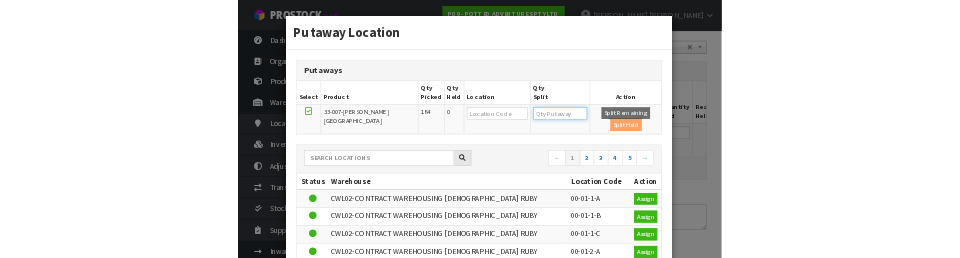 scroll, scrollTop: 424, scrollLeft: 0, axis: vertical 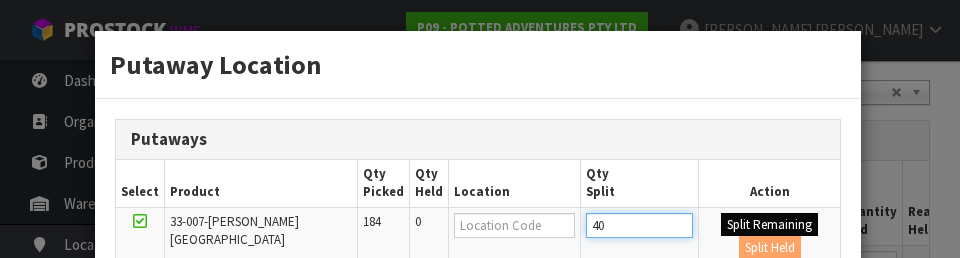 type on "40" 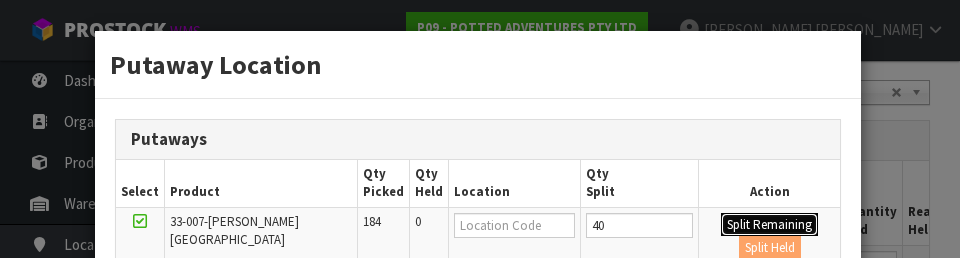 click on "Split Remaining" at bounding box center (769, 225) 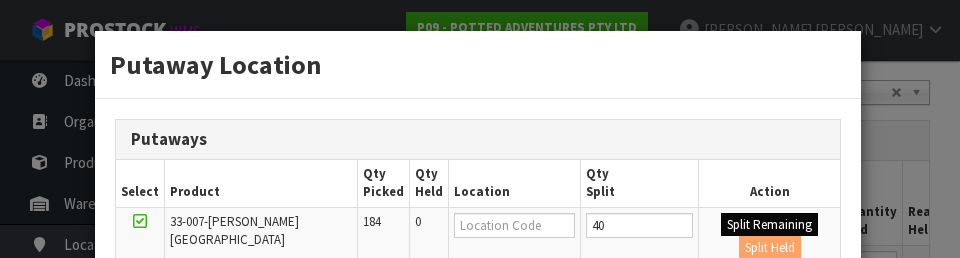 type on "40" 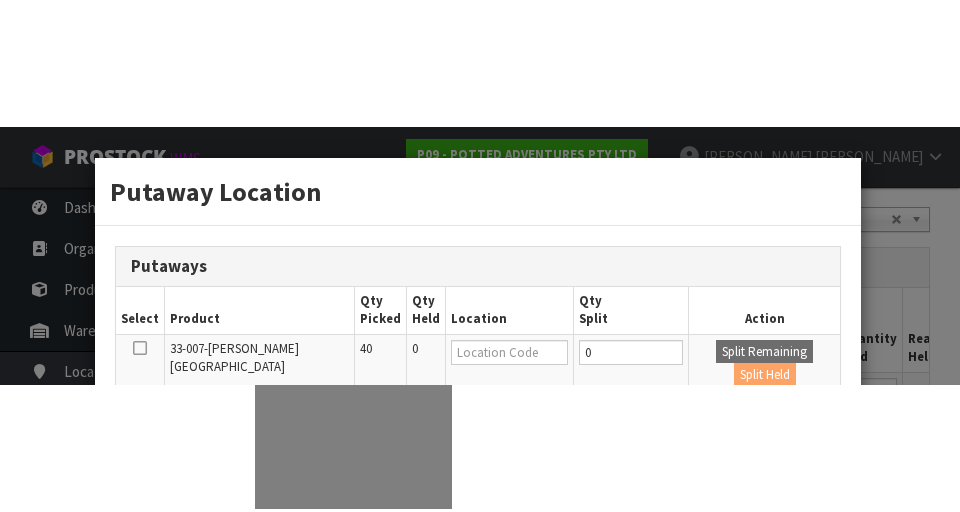 scroll, scrollTop: 433, scrollLeft: 0, axis: vertical 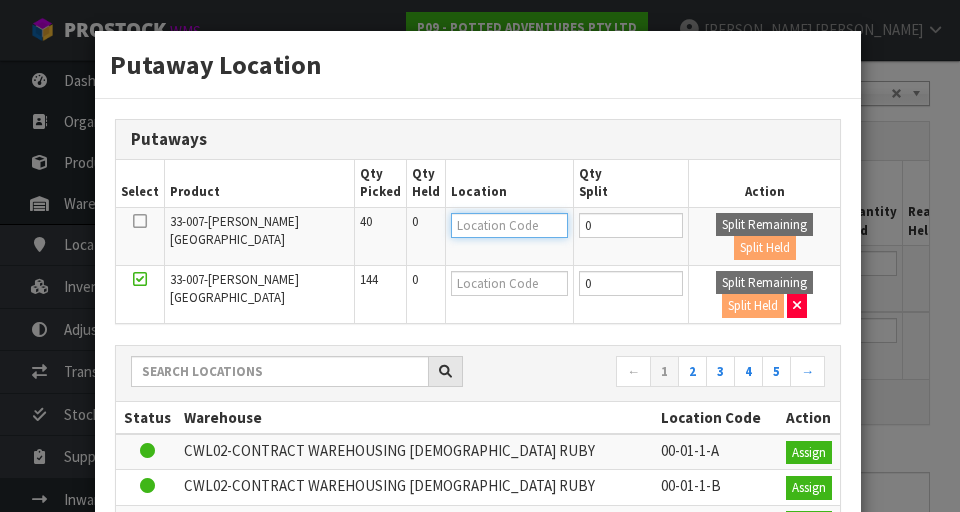click at bounding box center [509, 225] 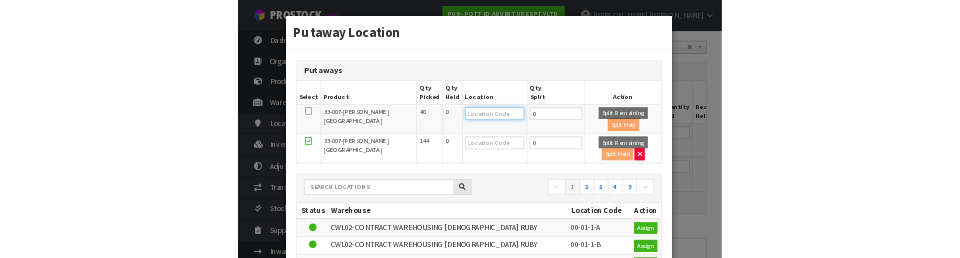 scroll, scrollTop: 424, scrollLeft: 0, axis: vertical 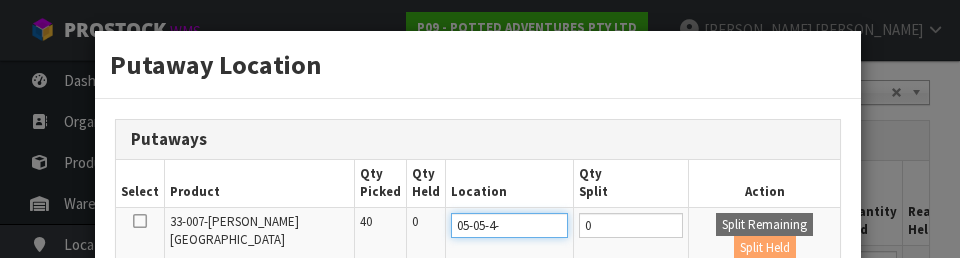type on "05-05-4-b" 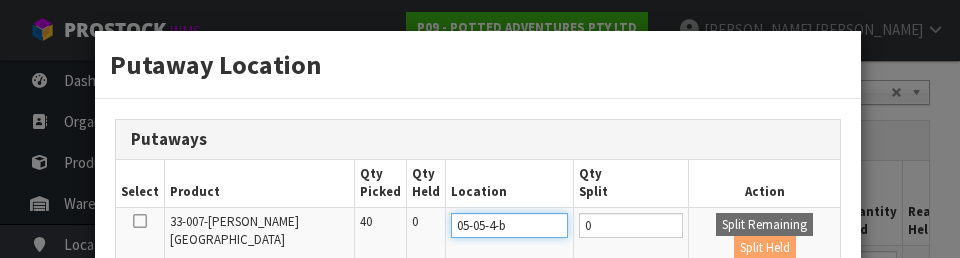 type on "05-05-4-B" 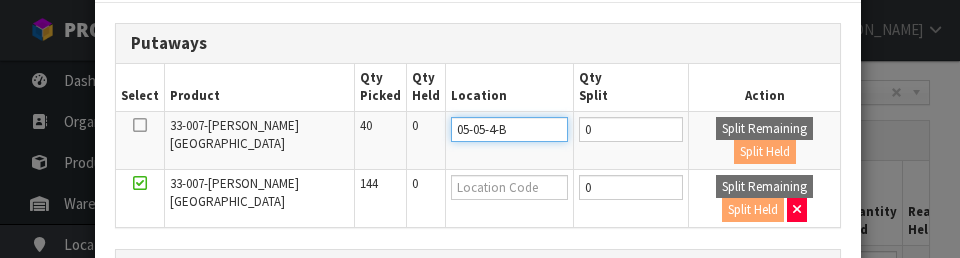 scroll, scrollTop: 94, scrollLeft: 0, axis: vertical 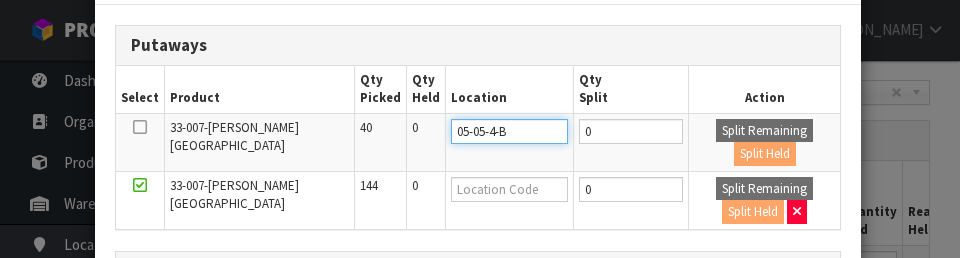 type on "05-05-4-B" 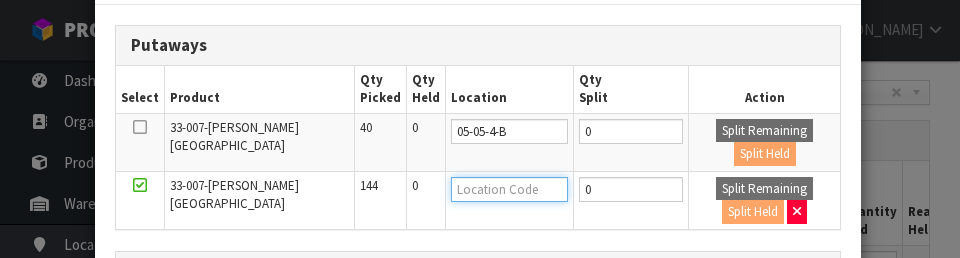 click at bounding box center [509, 189] 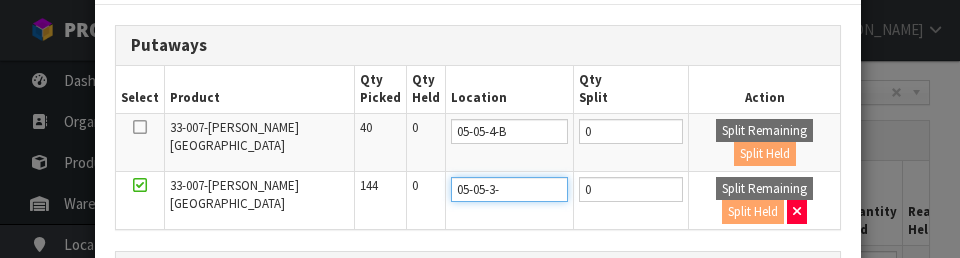 type on "05-05-3-b" 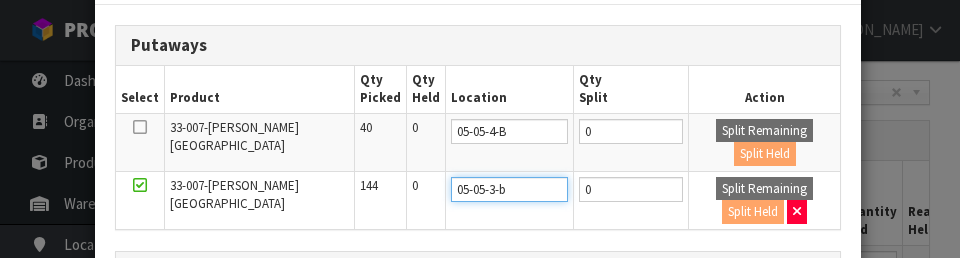 type on "05-05-3-B" 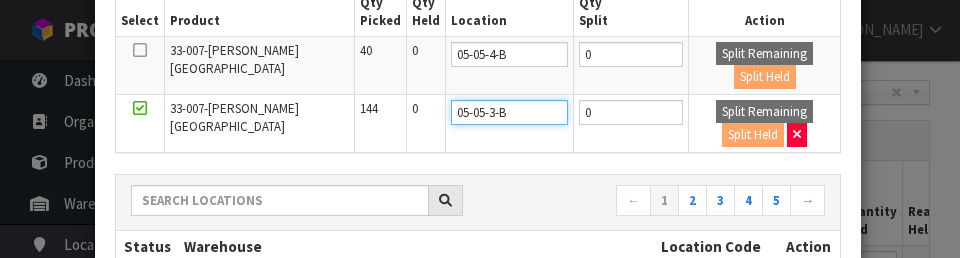 scroll, scrollTop: 182, scrollLeft: 0, axis: vertical 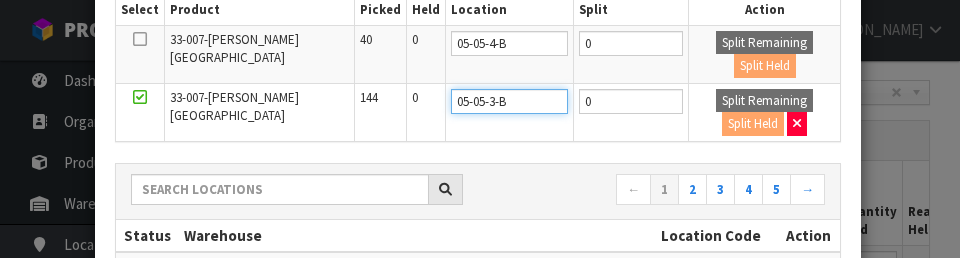 type on "05-05-3-B" 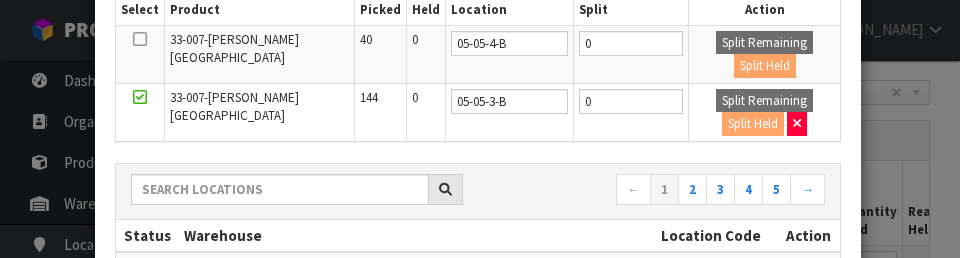 click on "←
1 2 3 4 5
→" at bounding box center [478, 192] 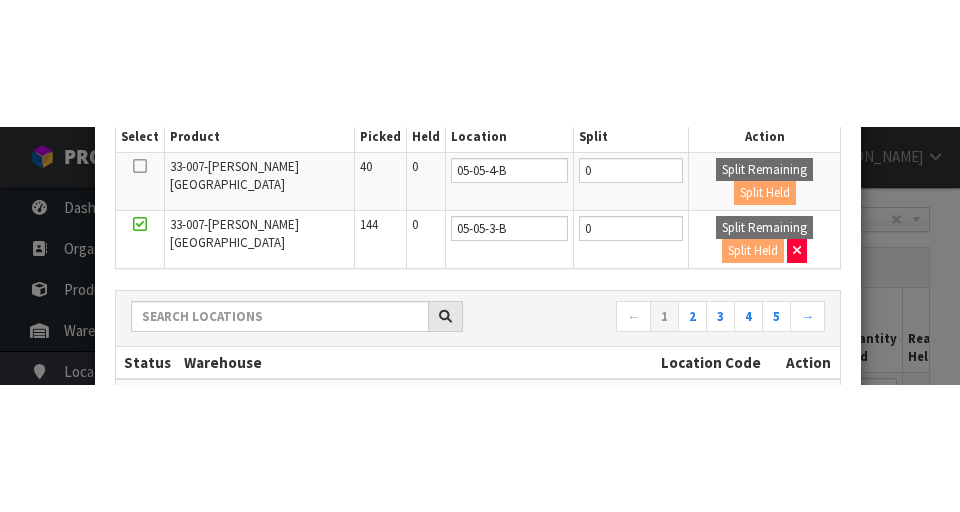 scroll, scrollTop: 433, scrollLeft: 0, axis: vertical 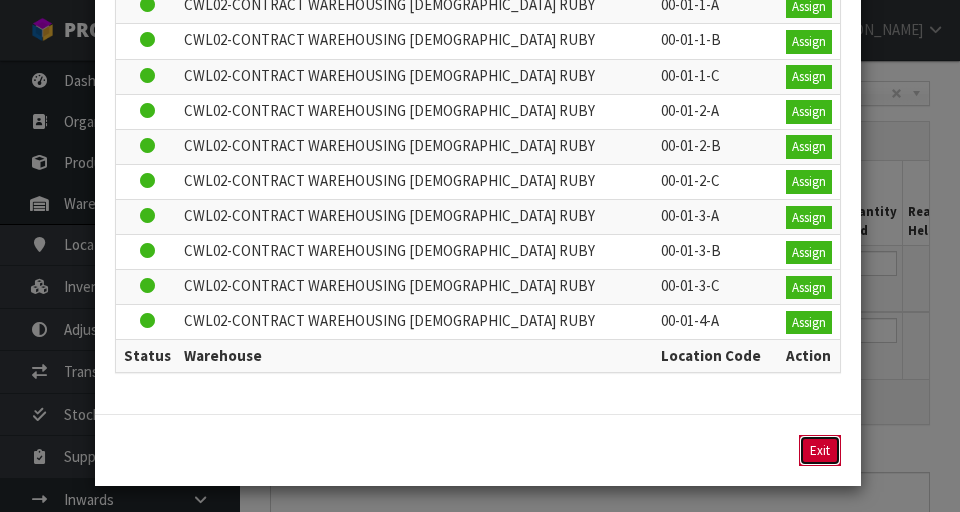 click on "Exit" at bounding box center (820, 451) 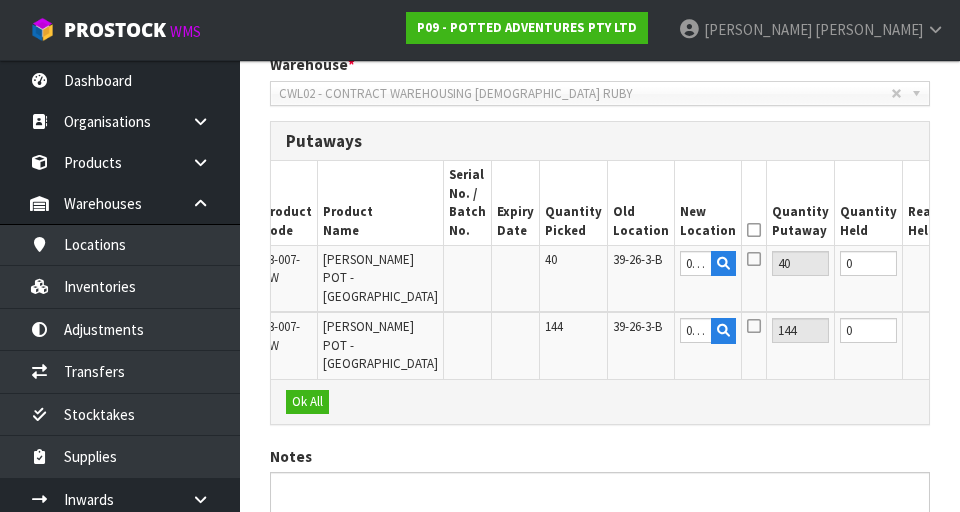 click on "OK" at bounding box center (978, 263) 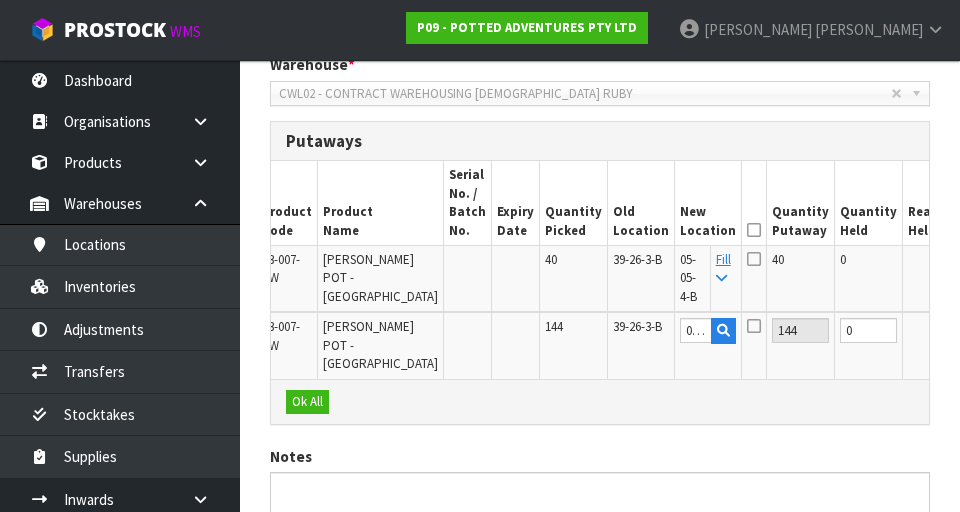 click on "OK" at bounding box center [981, 330] 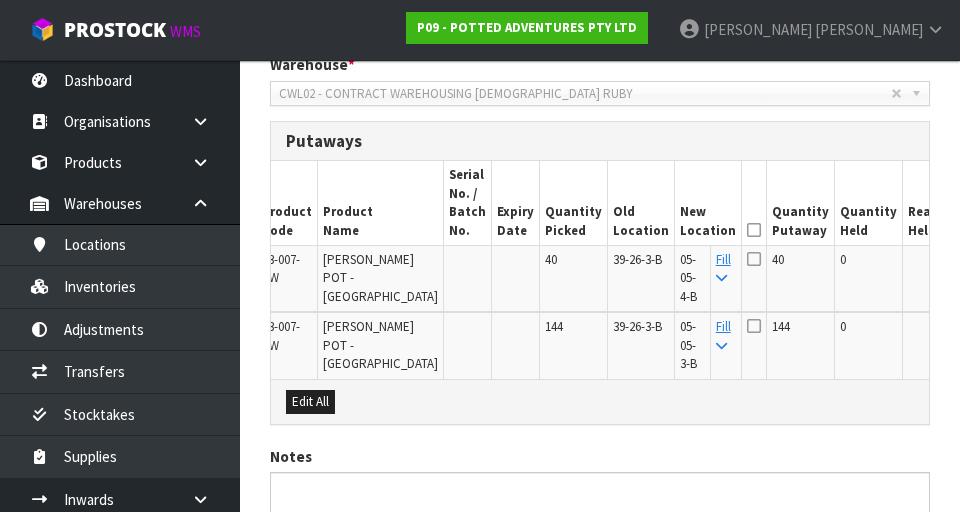 click at bounding box center [754, 230] 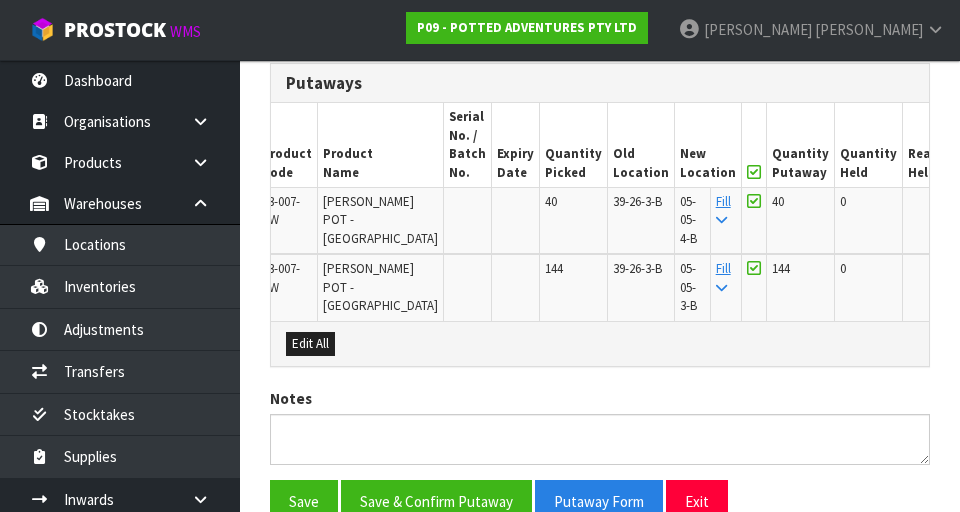scroll, scrollTop: 590, scrollLeft: 0, axis: vertical 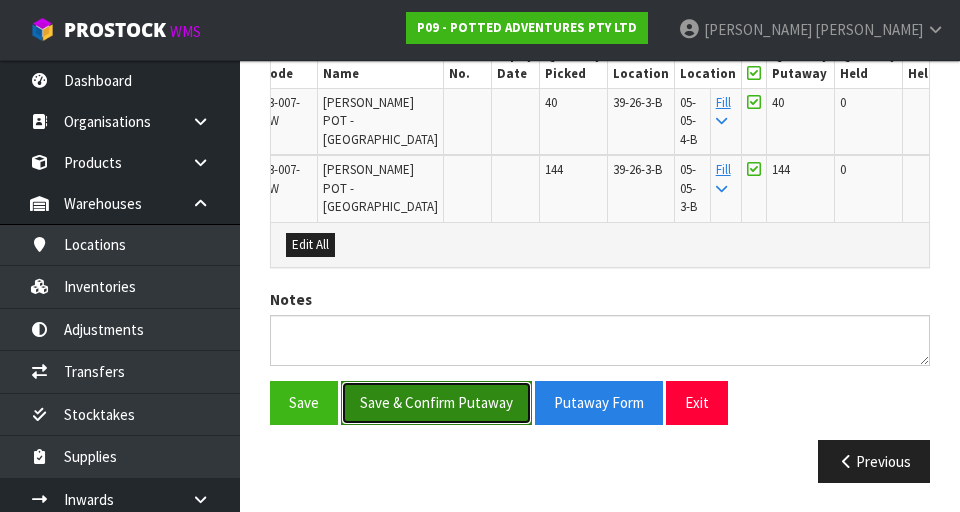 click on "Save & Confirm Putaway" at bounding box center (436, 402) 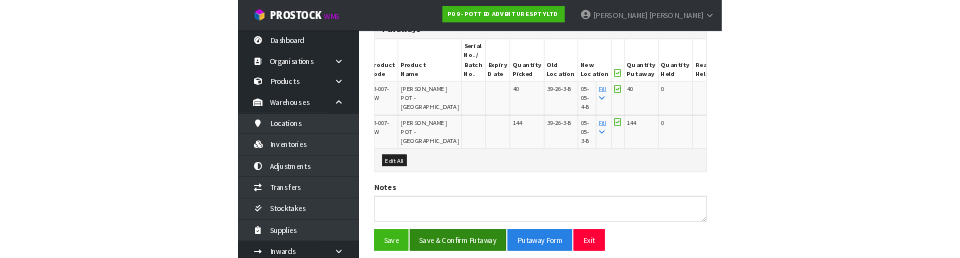 scroll, scrollTop: 0, scrollLeft: 0, axis: both 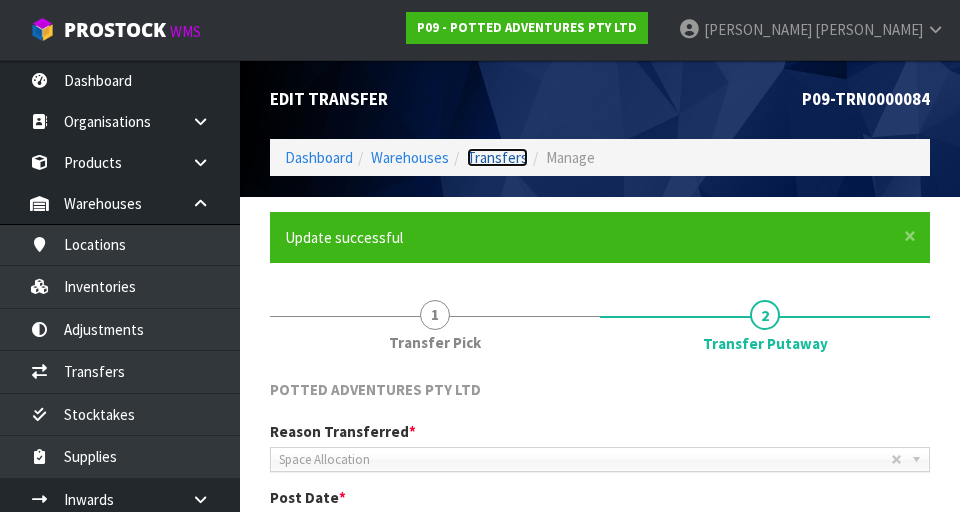 click on "Transfers" at bounding box center [497, 157] 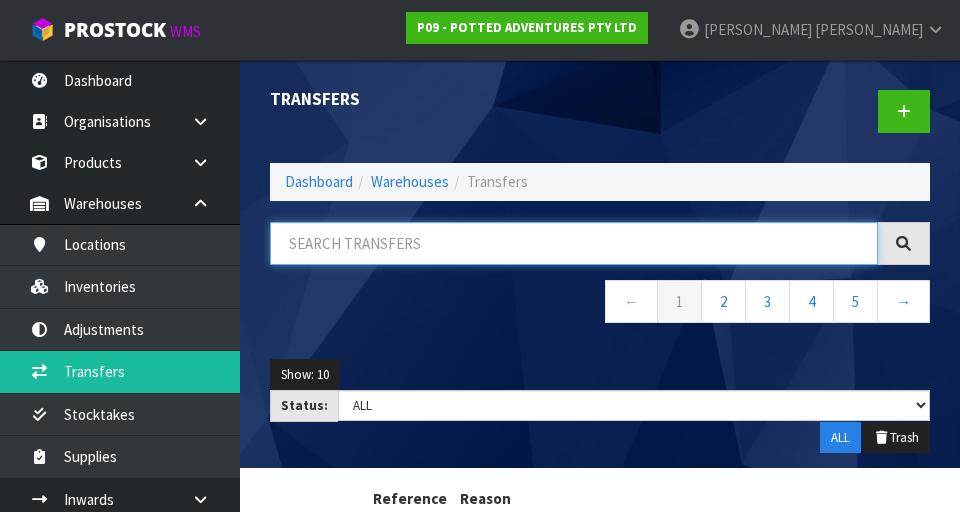 click at bounding box center (574, 243) 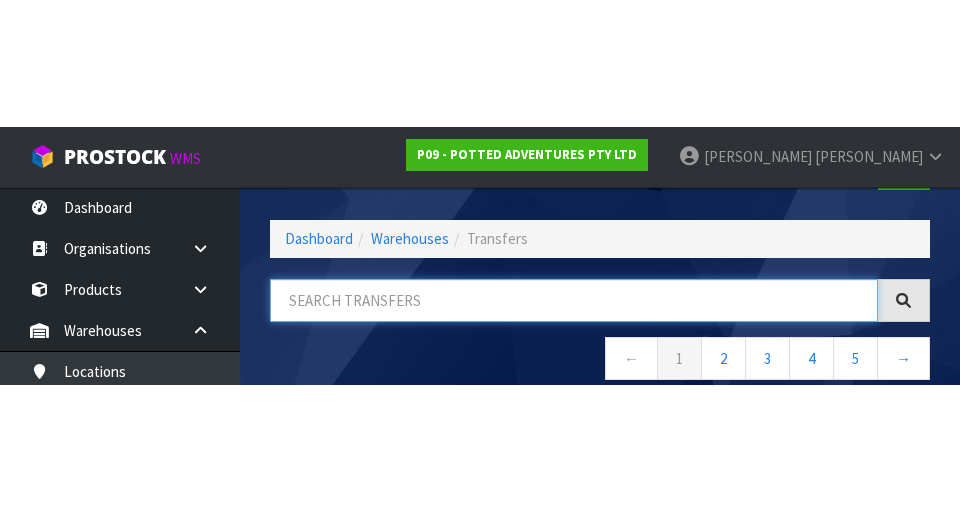 scroll, scrollTop: 114, scrollLeft: 0, axis: vertical 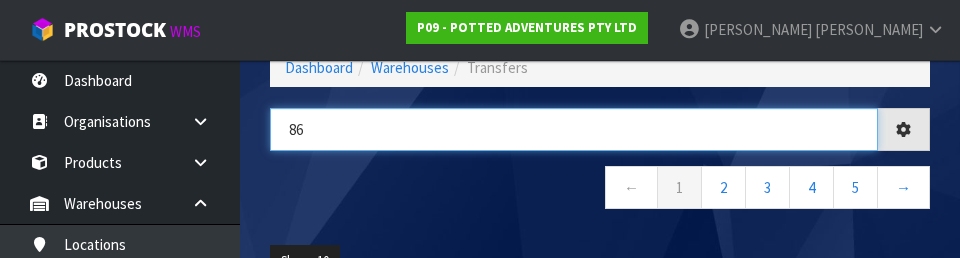 type on "86" 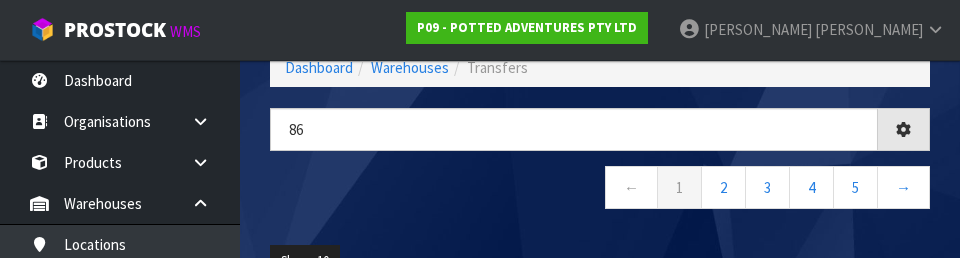 click on "←
1 2 3 4 5
→" at bounding box center [600, 190] 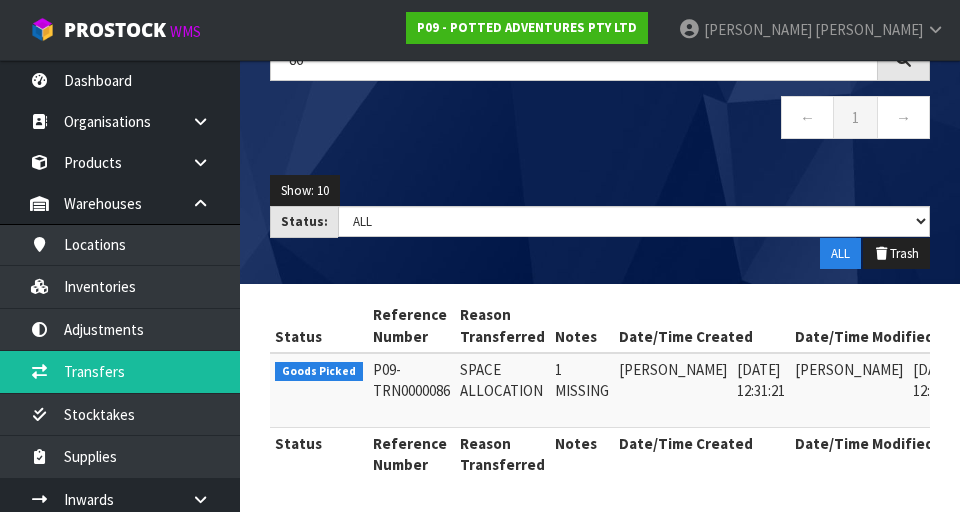 scroll, scrollTop: 189, scrollLeft: 0, axis: vertical 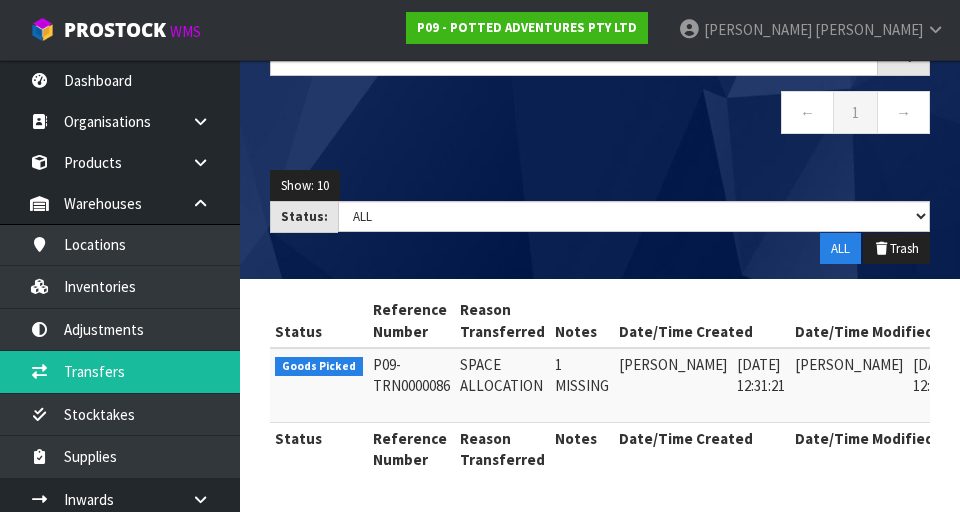 click at bounding box center [993, 369] 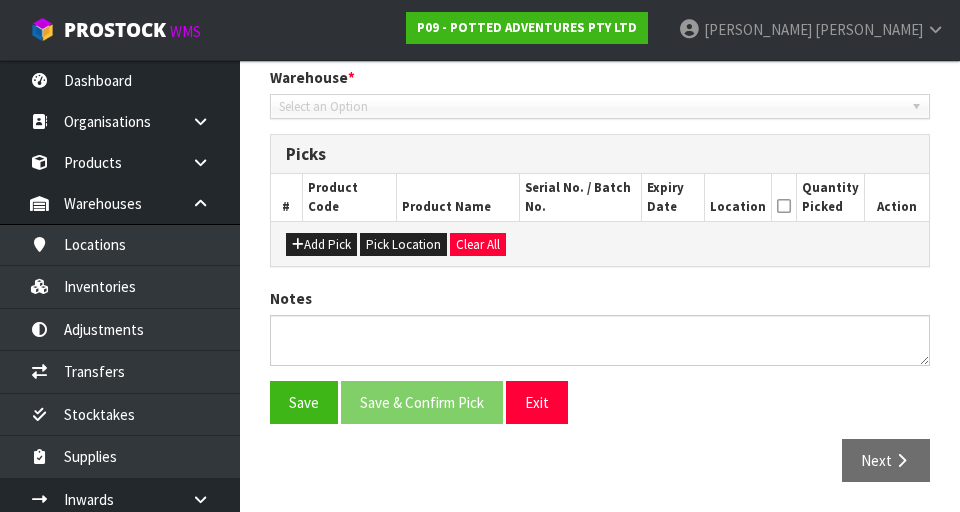 type on "[DATE]" 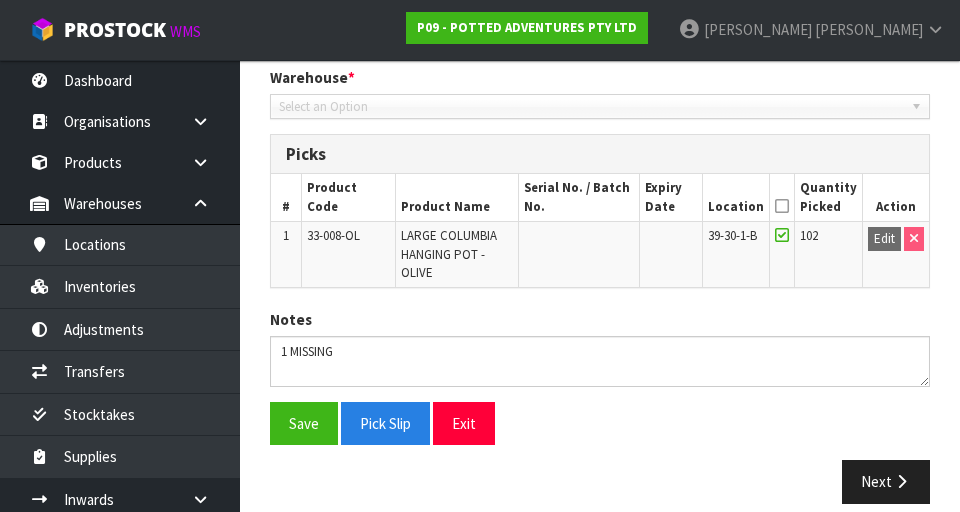 scroll, scrollTop: 441, scrollLeft: 0, axis: vertical 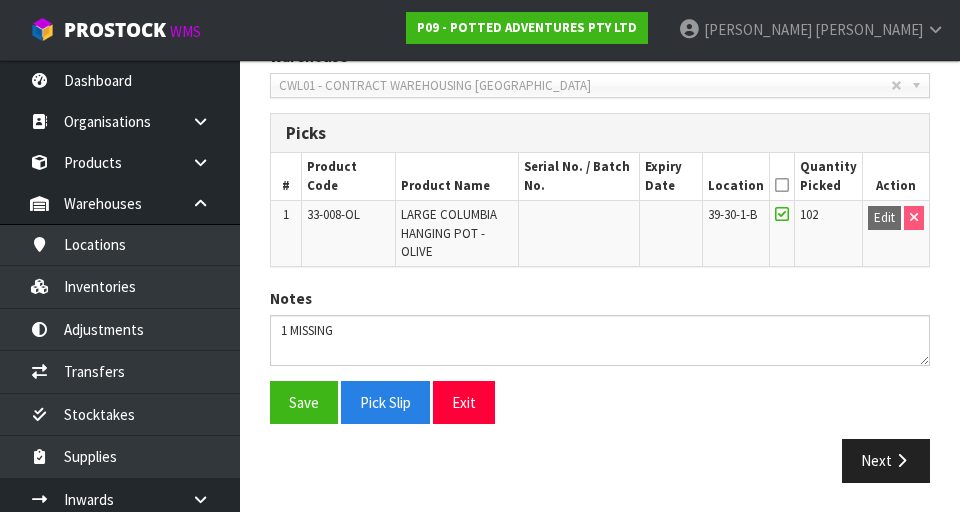 click at bounding box center (782, 185) 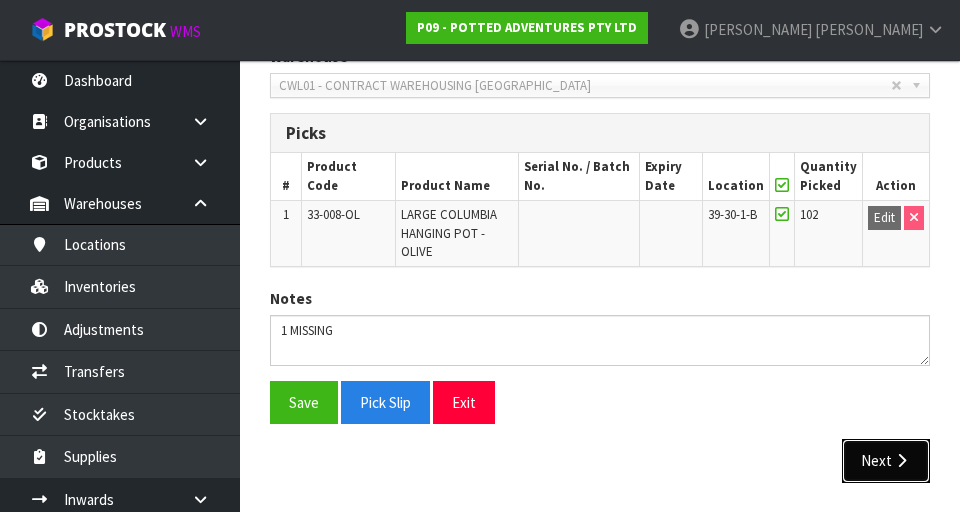 click on "Next" at bounding box center (886, 460) 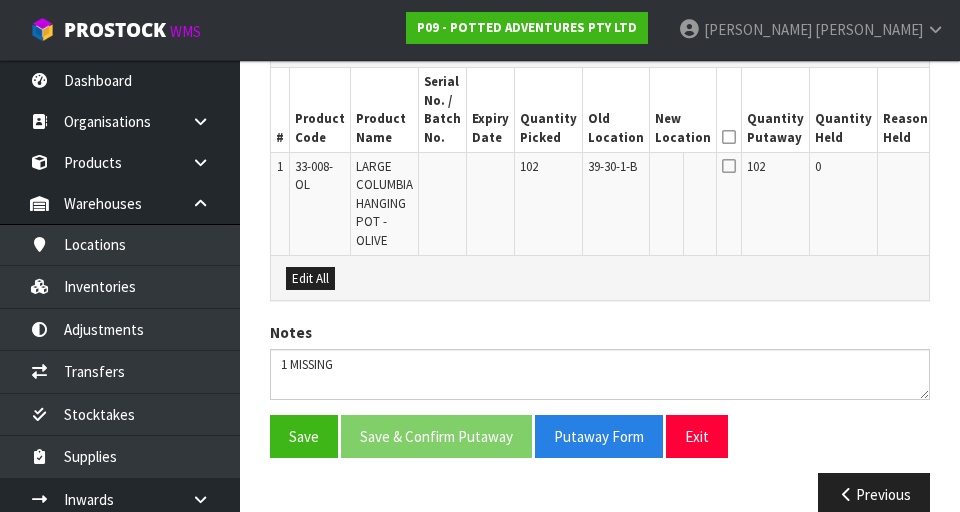 scroll, scrollTop: 539, scrollLeft: 0, axis: vertical 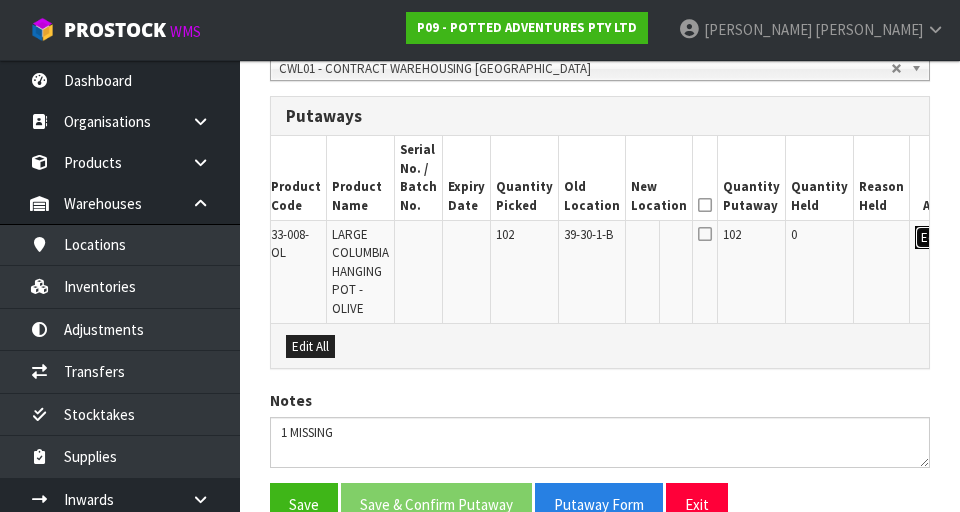 click on "Edit" at bounding box center [931, 238] 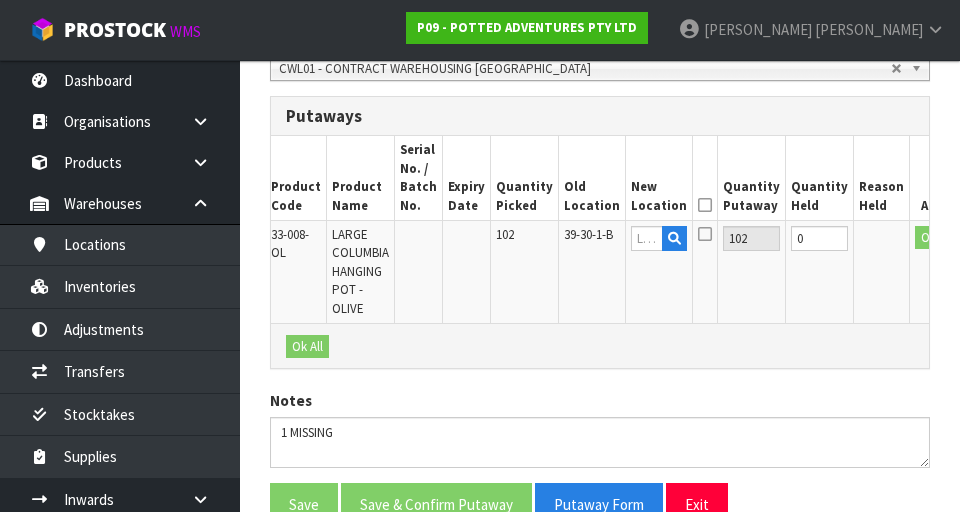 scroll, scrollTop: 0, scrollLeft: 18, axis: horizontal 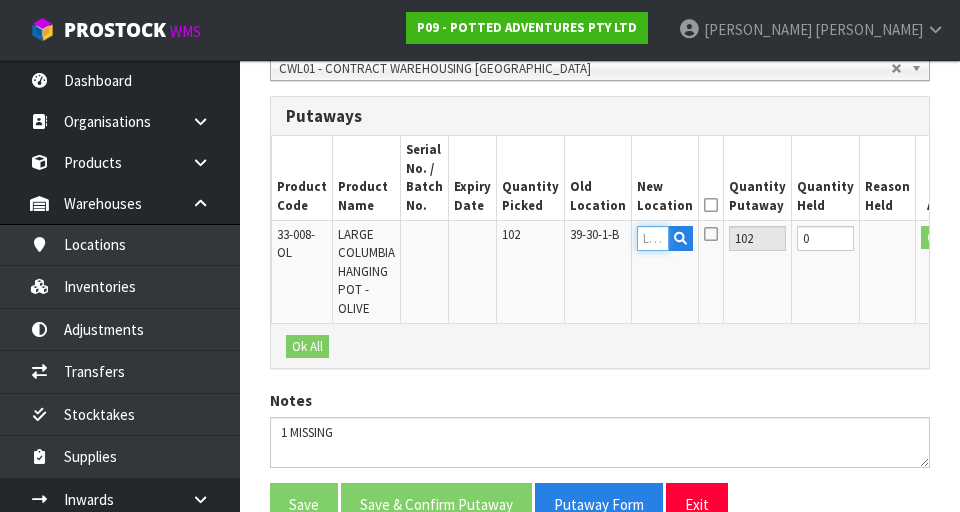 click at bounding box center [653, 238] 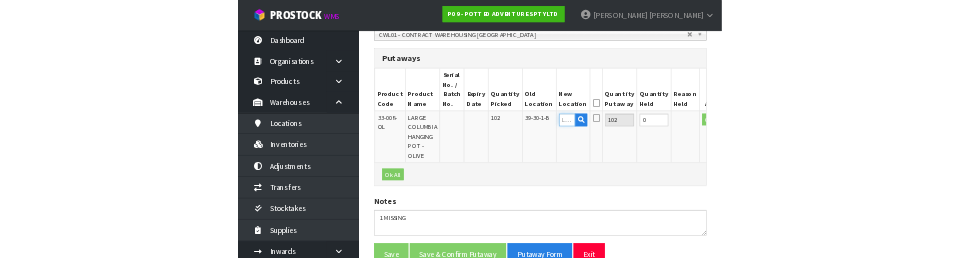 scroll, scrollTop: 448, scrollLeft: 0, axis: vertical 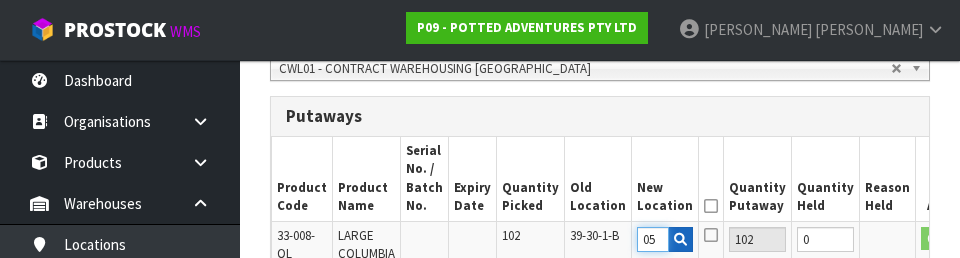 type on "05" 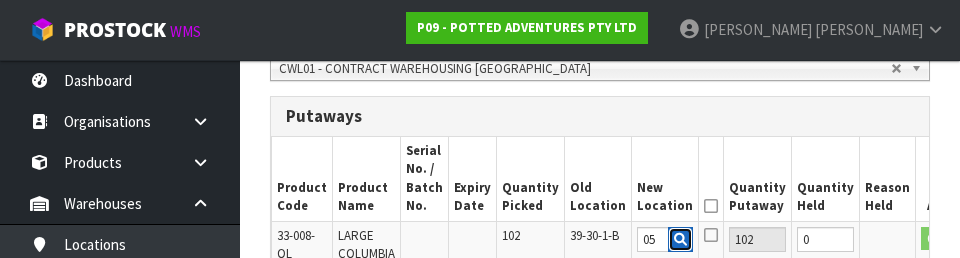click at bounding box center (680, 239) 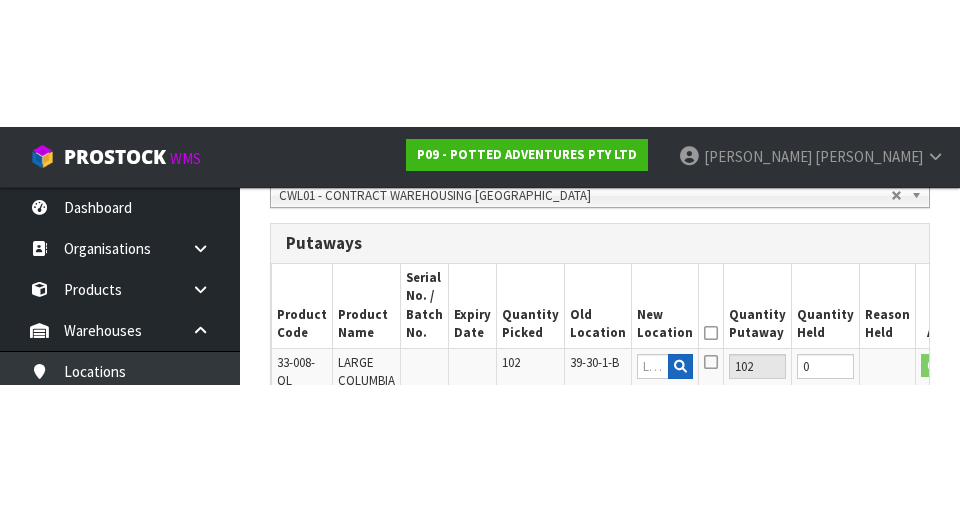 scroll, scrollTop: 458, scrollLeft: 0, axis: vertical 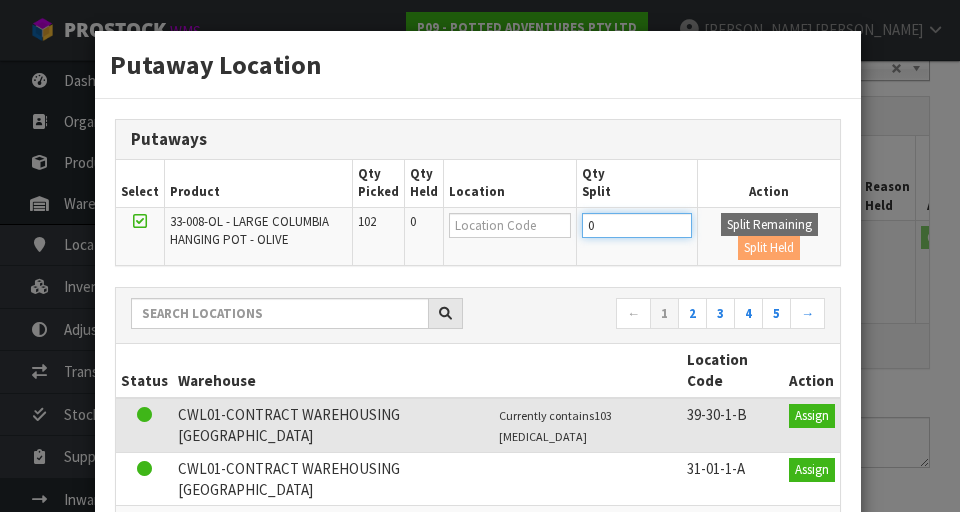 click on "0" at bounding box center (637, 225) 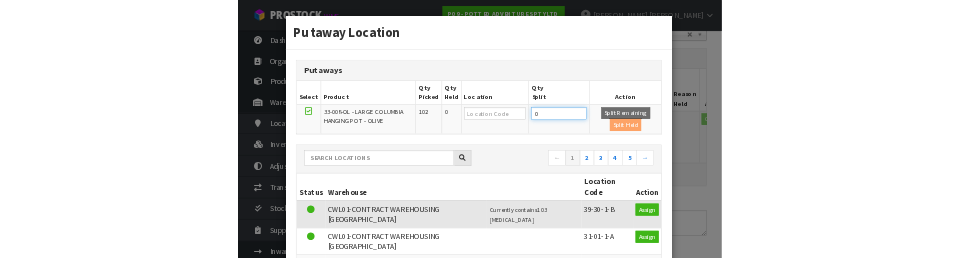 scroll, scrollTop: 448, scrollLeft: 0, axis: vertical 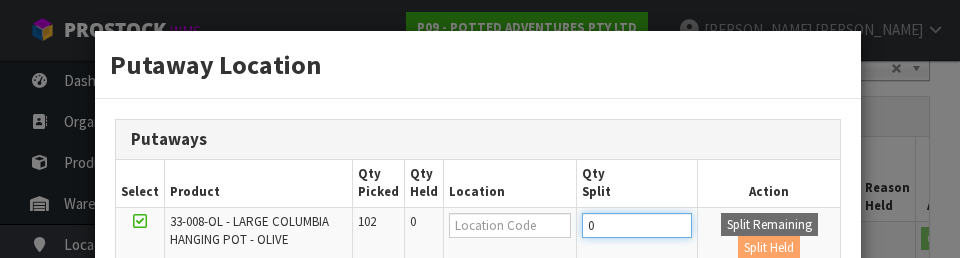 type 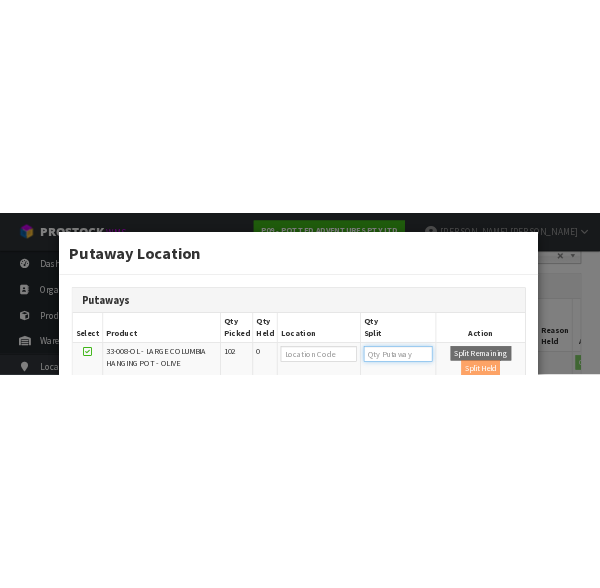 scroll, scrollTop: 433, scrollLeft: 0, axis: vertical 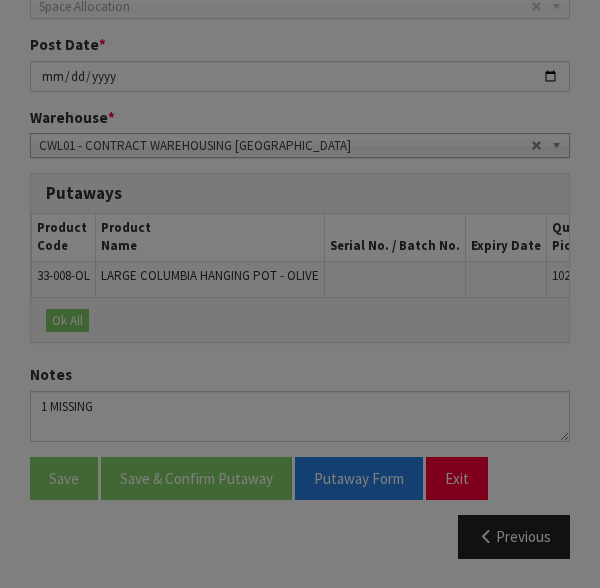 click on "Putaway Location
Putaways
Select
Product
Qty  Picked
Qty  Held
Location
Qty  Split
Action
33-008-OL - LARGE COLUMBIA HANGING POT - OLIVE
102
0
Split Remaining
Split Held
←
1 2 3 4 5
→
Status
Warehouse
Location Code
Action" at bounding box center [300, 294] 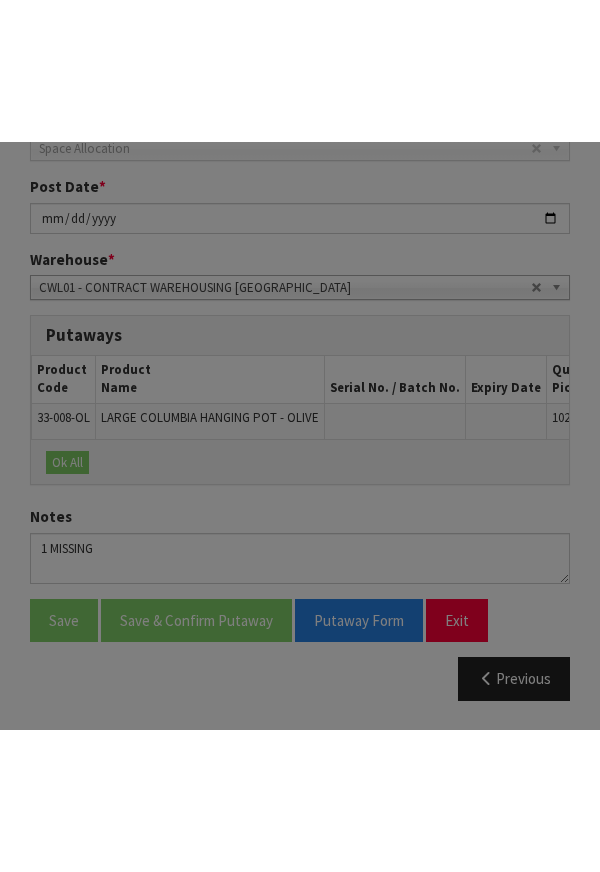 scroll, scrollTop: 149, scrollLeft: 0, axis: vertical 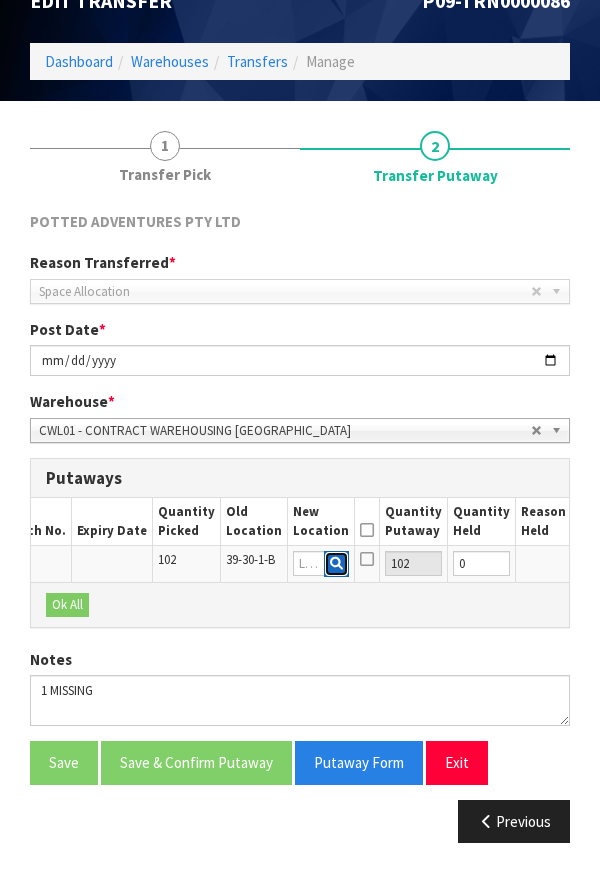 click at bounding box center (336, 563) 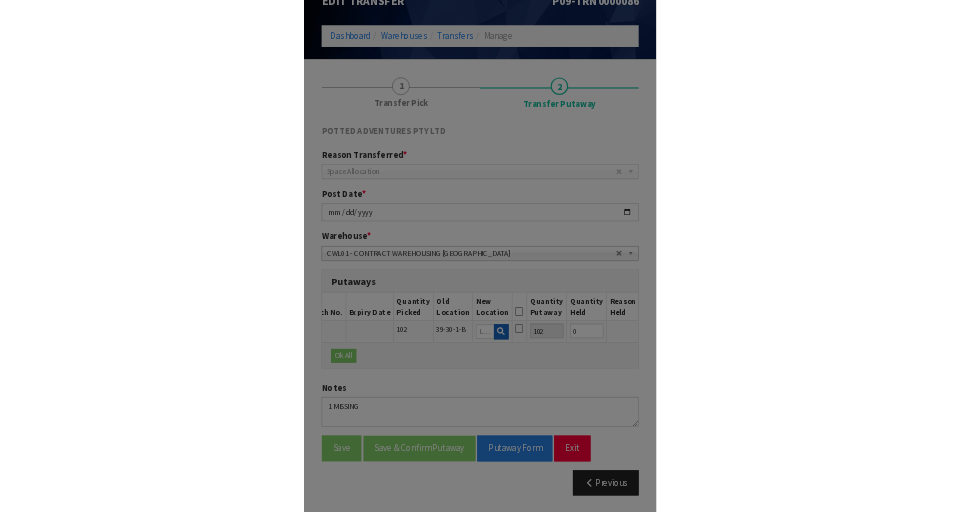 scroll, scrollTop: 0, scrollLeft: 18, axis: horizontal 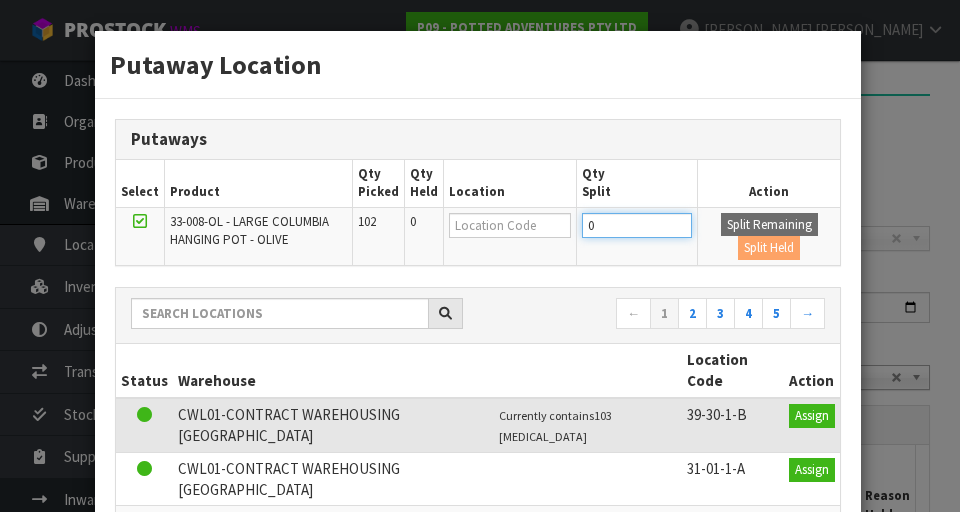 click on "0" at bounding box center [637, 225] 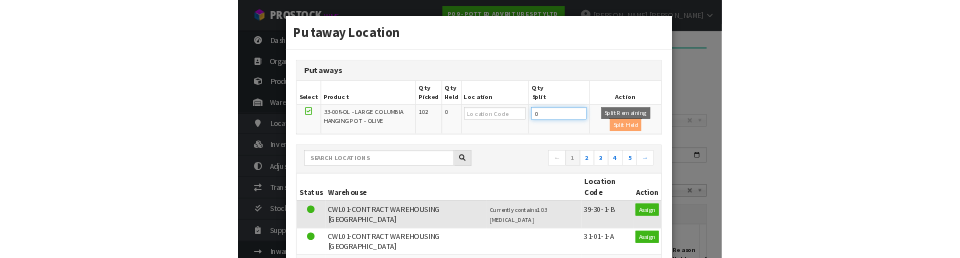 scroll, scrollTop: 140, scrollLeft: 0, axis: vertical 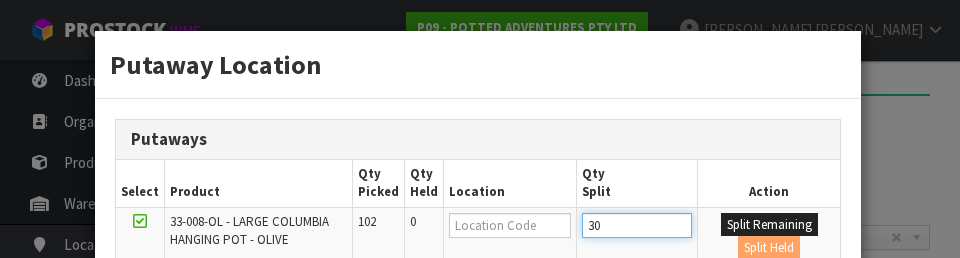 type on "30" 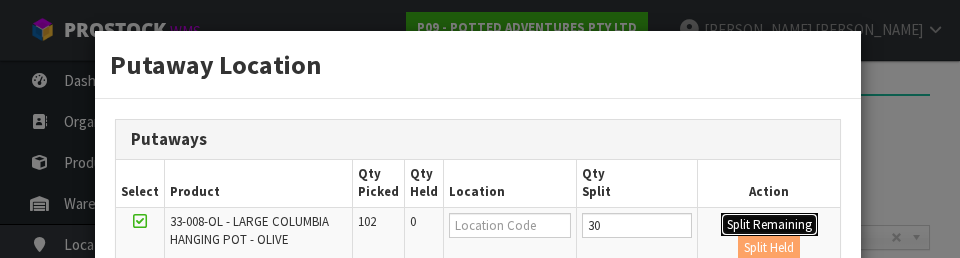 click on "Split Remaining" at bounding box center [769, 225] 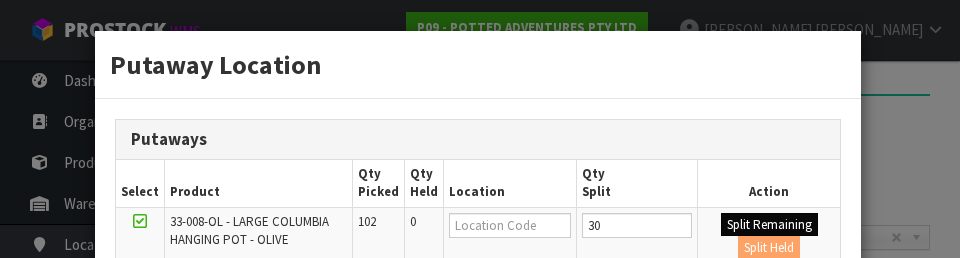 type on "30" 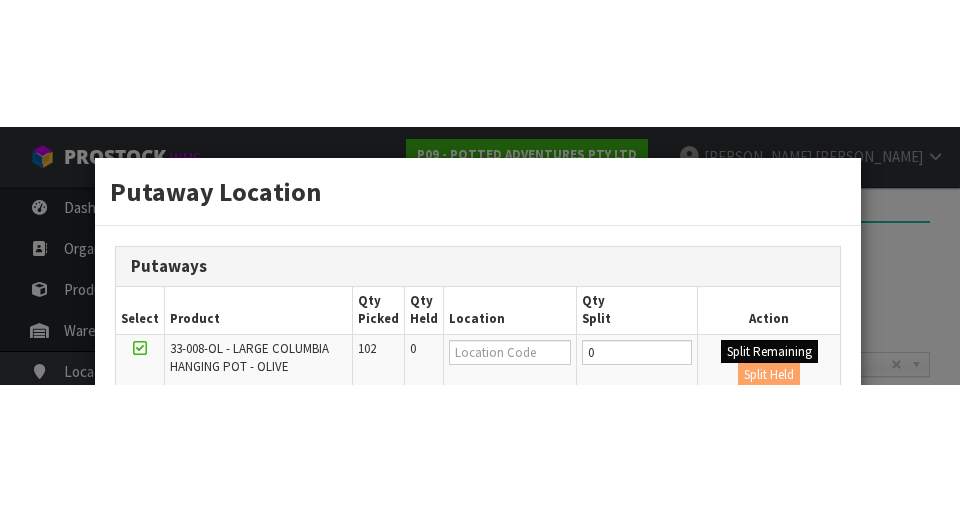 scroll, scrollTop: 149, scrollLeft: 0, axis: vertical 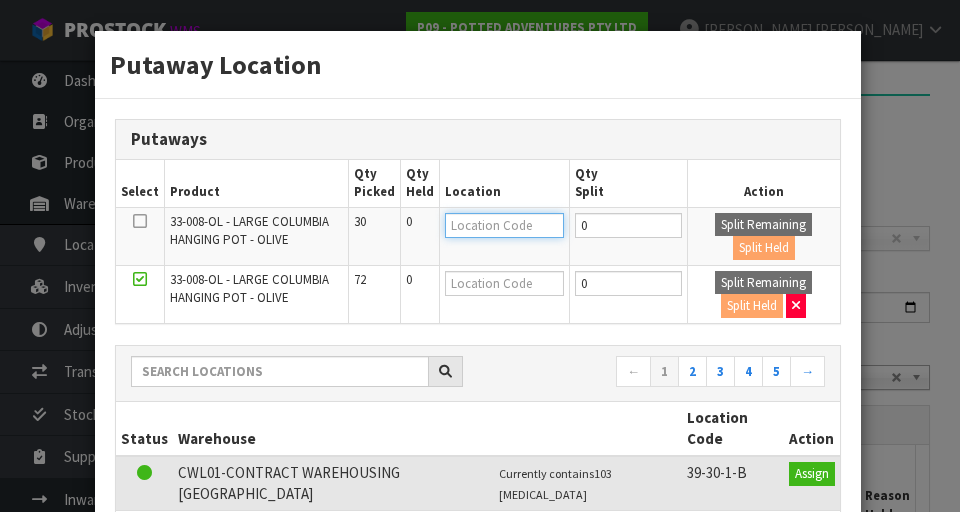 click at bounding box center [504, 225] 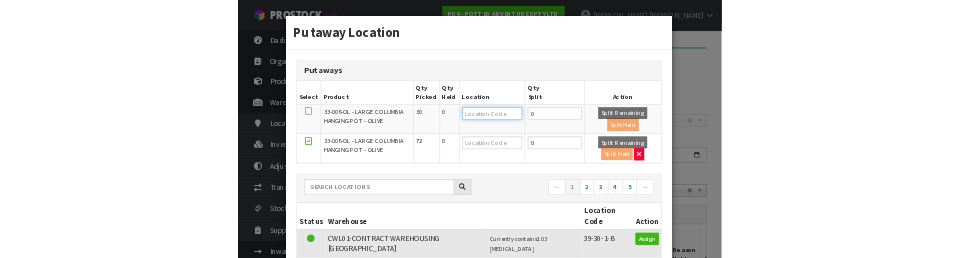 scroll, scrollTop: 140, scrollLeft: 0, axis: vertical 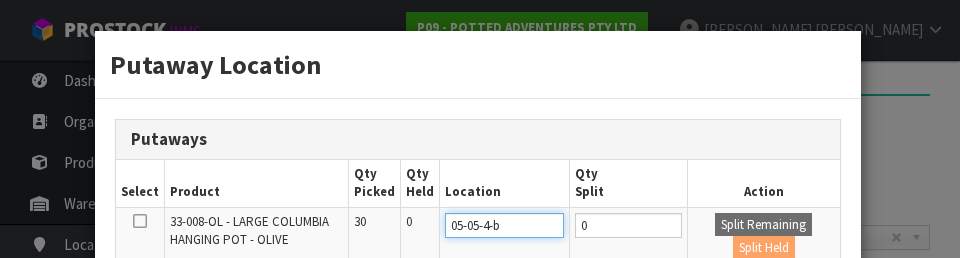 type on "05-05-4-b" 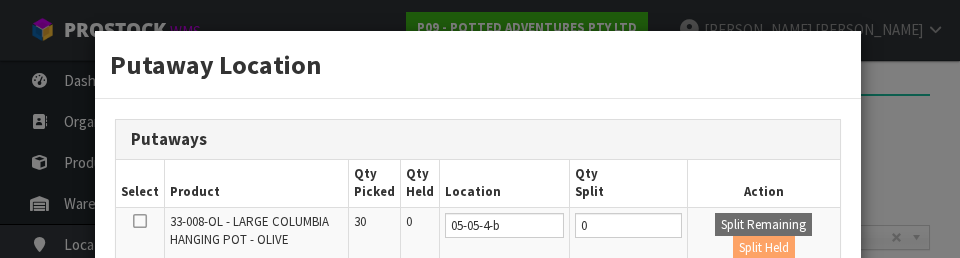 click on "Putaways" at bounding box center (478, 139) 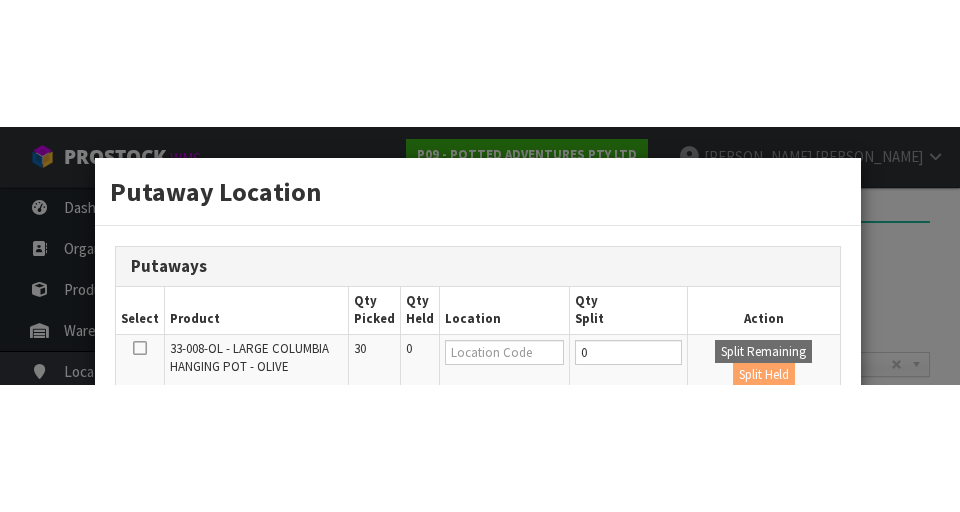 scroll, scrollTop: 149, scrollLeft: 0, axis: vertical 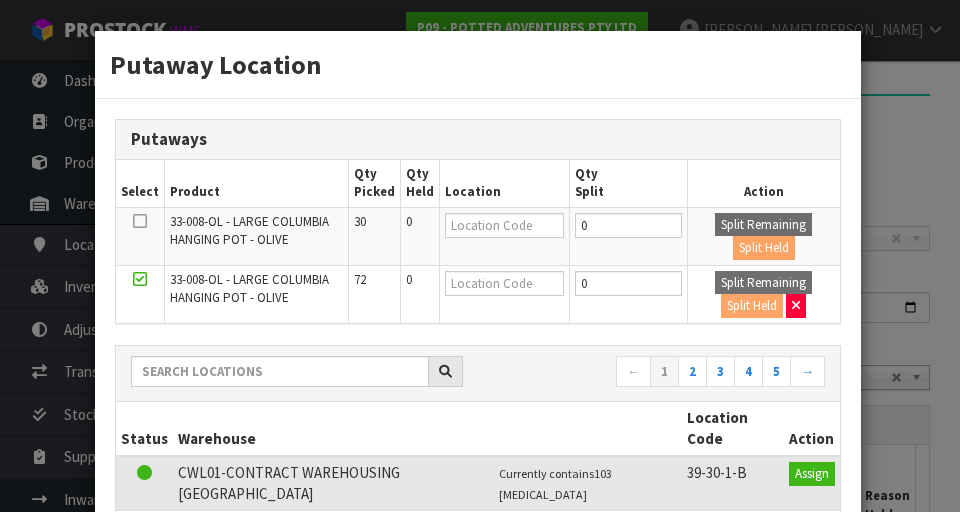 click on "Putaway Location
Putaways
Select
Product
Qty  Picked
Qty  Held
Location
Qty  Split
Action
33-008-OL - LARGE COLUMBIA HANGING POT - OLIVE
30
0
0
Split Remaining
Split Held
33-008-OL - LARGE COLUMBIA HANGING POT - OLIVE
72
0
0
Split Remaining
Split Held" at bounding box center [480, 256] 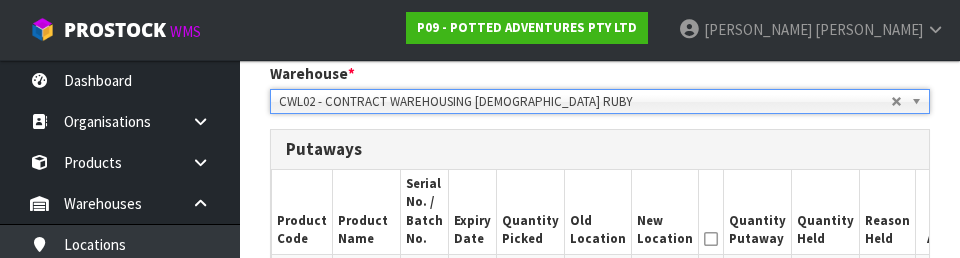 click on "Reason
Held" at bounding box center [888, 212] 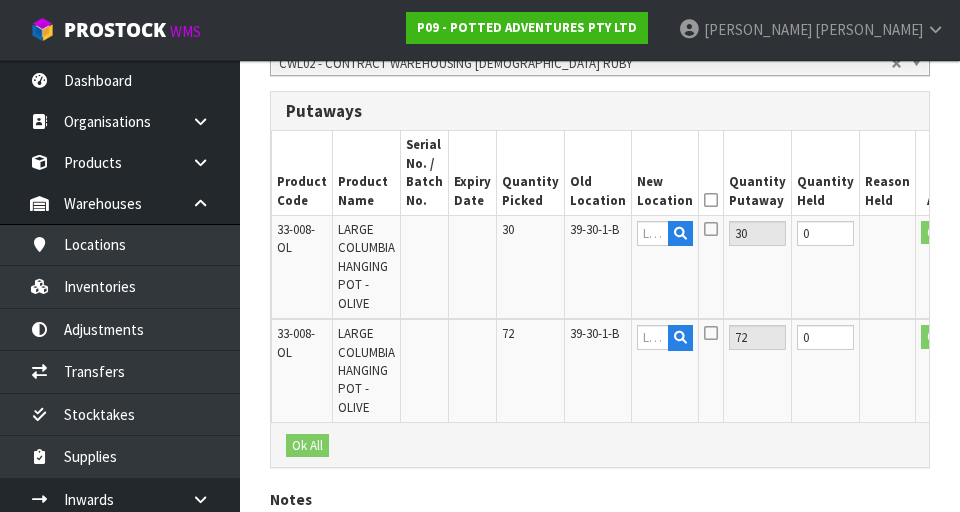 scroll, scrollTop: 496, scrollLeft: 0, axis: vertical 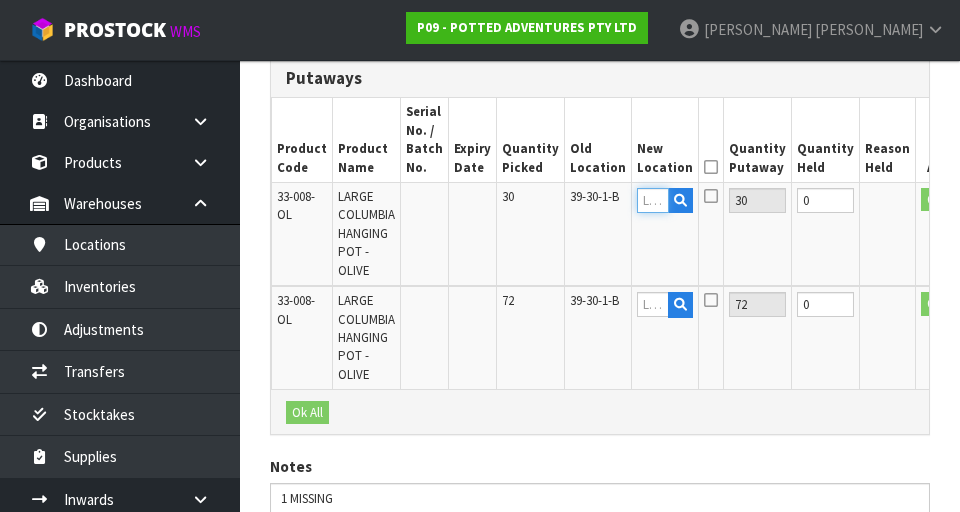 click at bounding box center [653, 200] 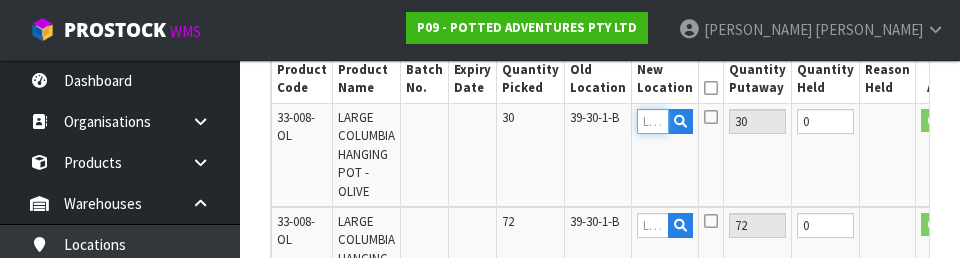 scroll, scrollTop: 575, scrollLeft: 0, axis: vertical 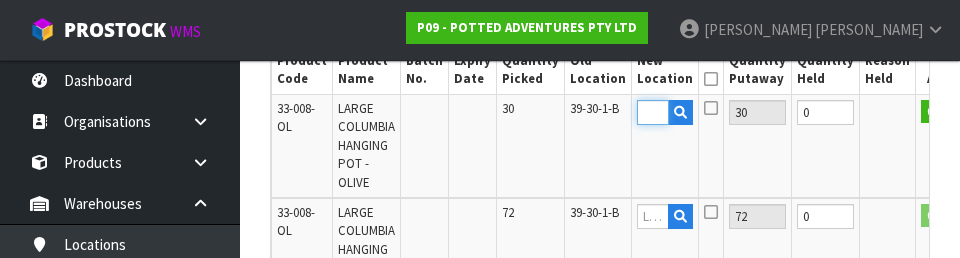 type on "05-05-4-B" 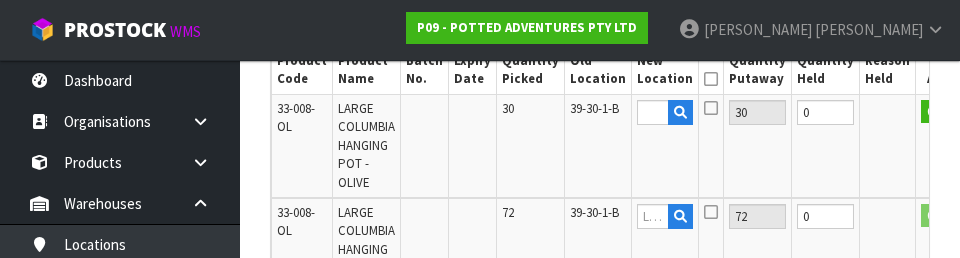 click at bounding box center [888, 146] 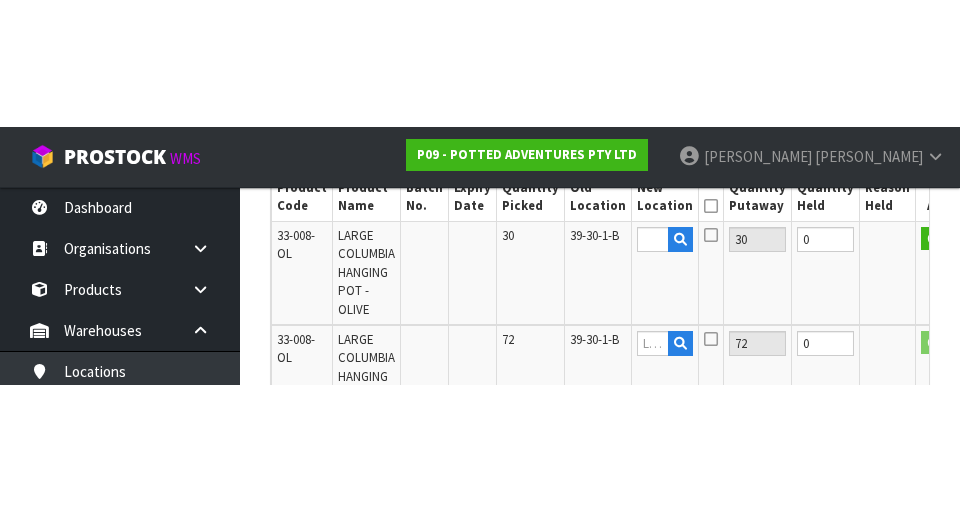 scroll, scrollTop: 584, scrollLeft: 0, axis: vertical 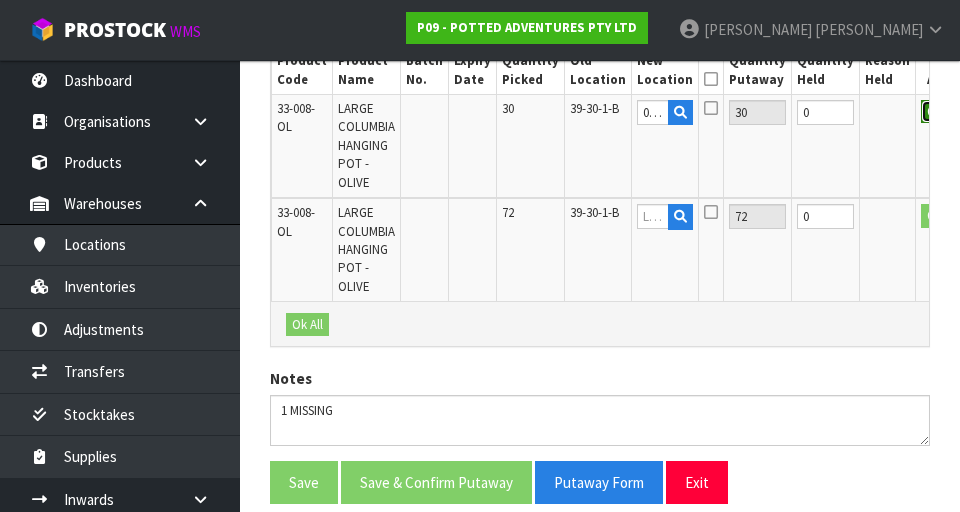 click on "OK" at bounding box center (935, 112) 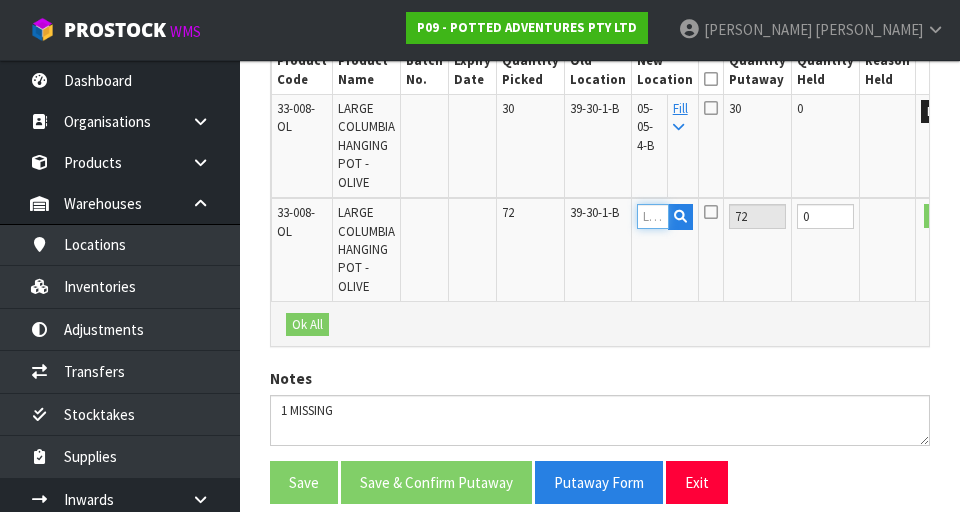 click at bounding box center (653, 216) 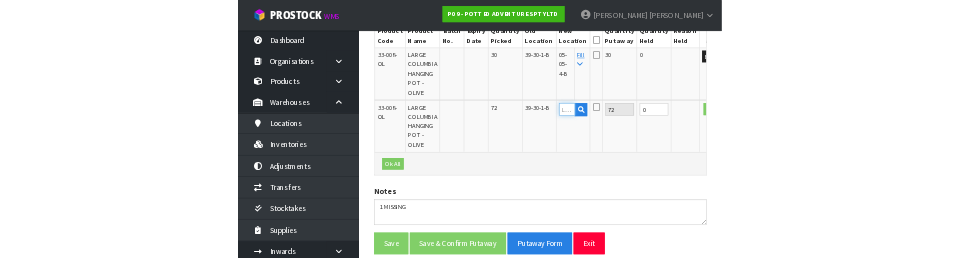 scroll, scrollTop: 575, scrollLeft: 0, axis: vertical 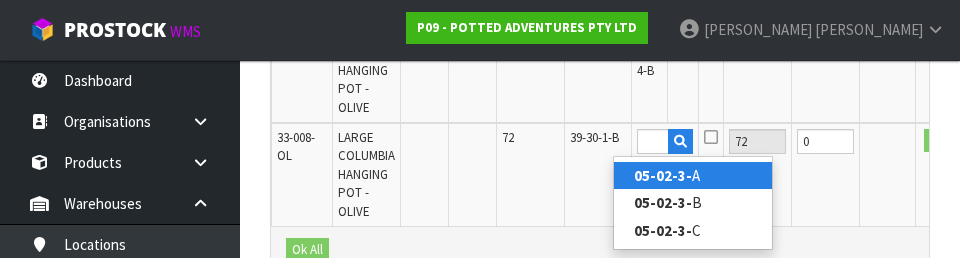 click on "05-02-3- A" at bounding box center (693, 175) 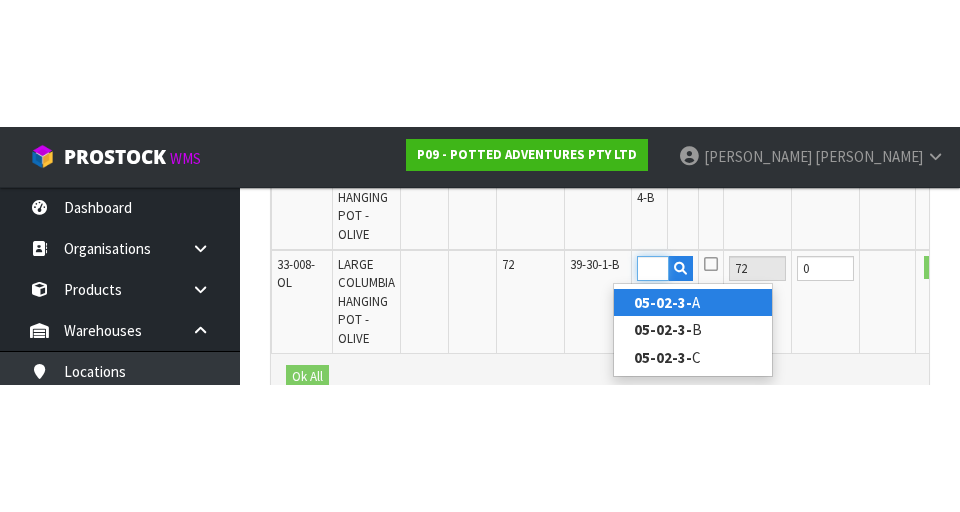 scroll, scrollTop: 659, scrollLeft: 0, axis: vertical 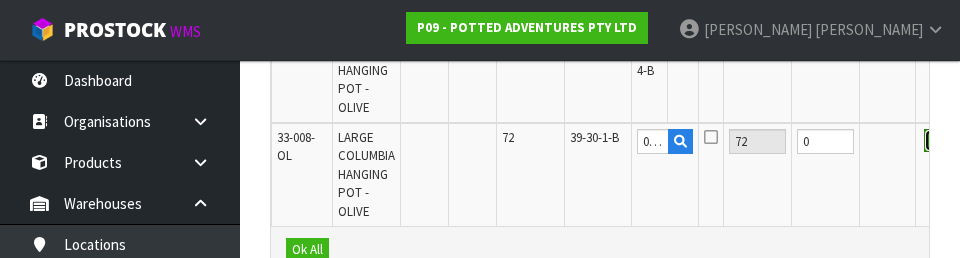 click on "OK" at bounding box center [938, 141] 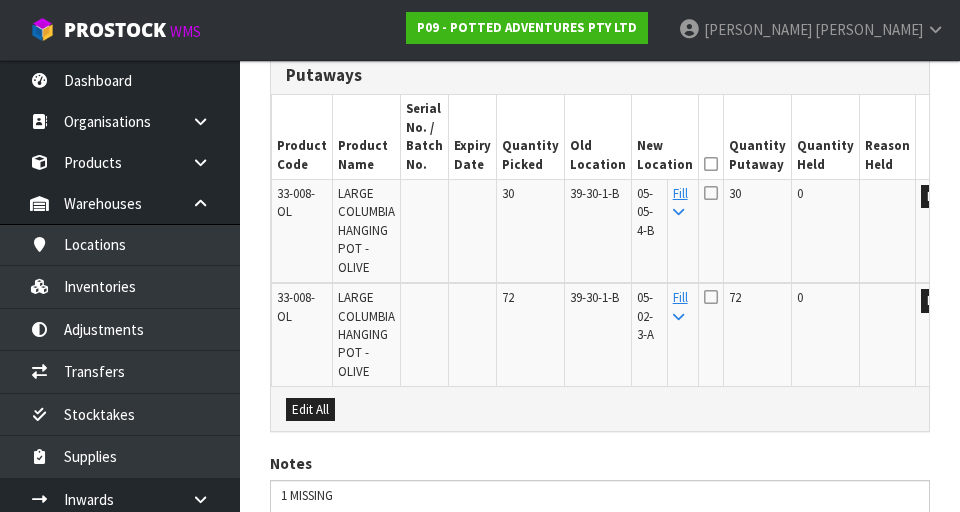 click at bounding box center (711, 164) 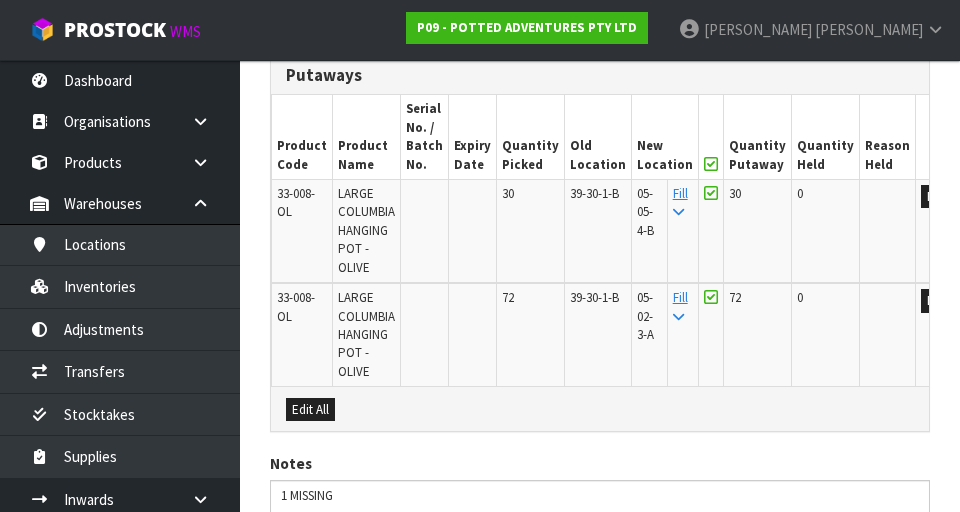 scroll, scrollTop: 664, scrollLeft: 0, axis: vertical 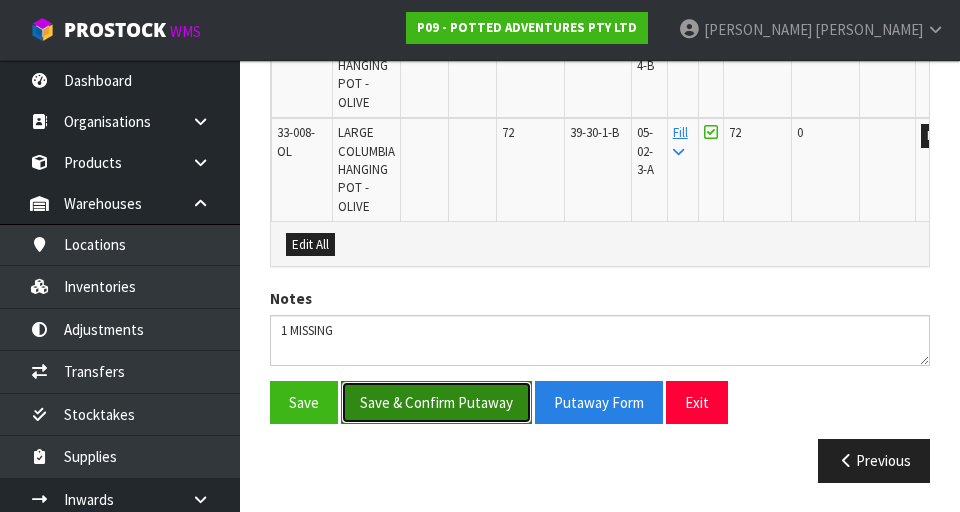 click on "Save & Confirm Putaway" at bounding box center [436, 402] 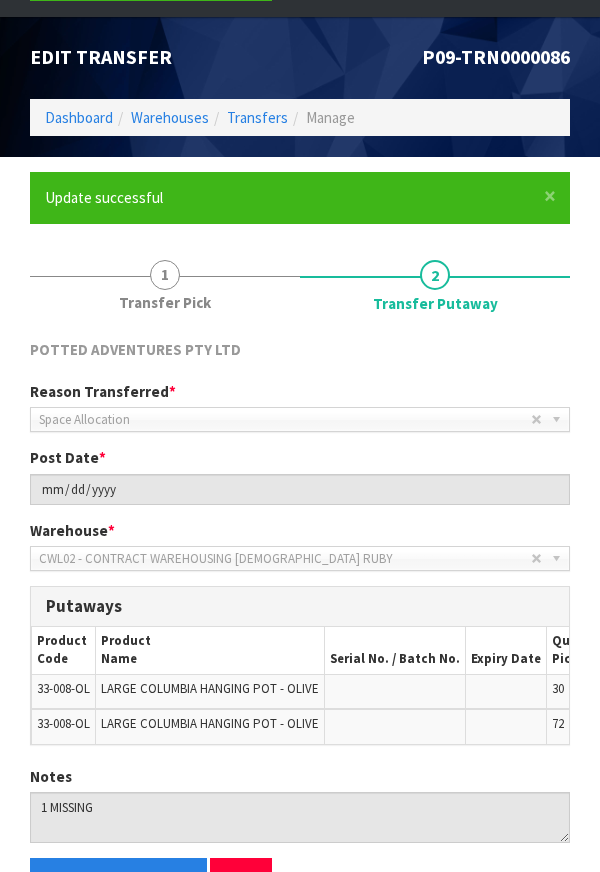 scroll, scrollTop: 211, scrollLeft: 0, axis: vertical 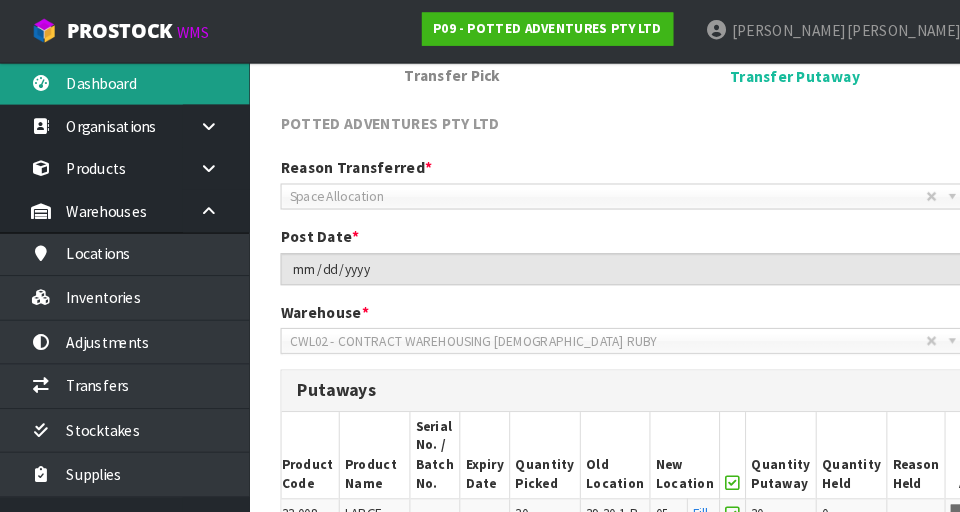 click on "Dashboard" at bounding box center (120, 80) 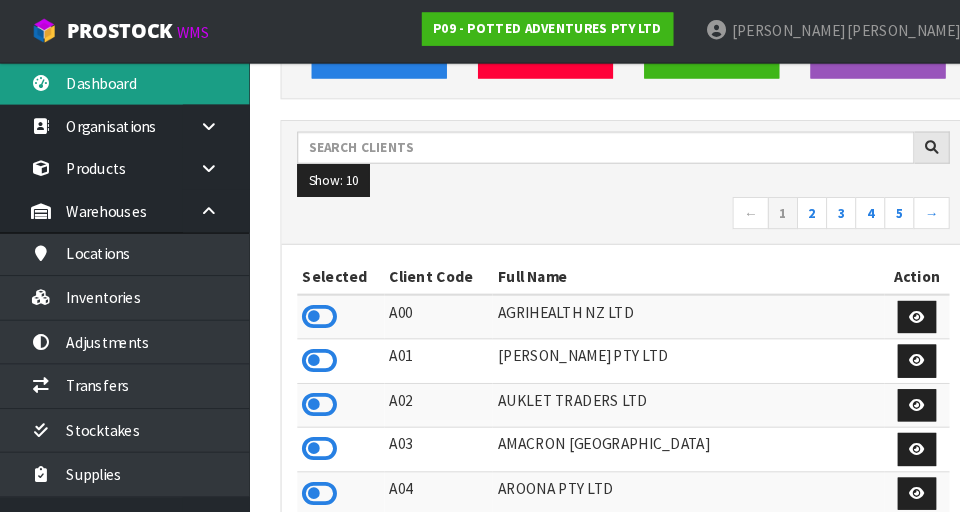 scroll, scrollTop: 998705, scrollLeft: 999310, axis: both 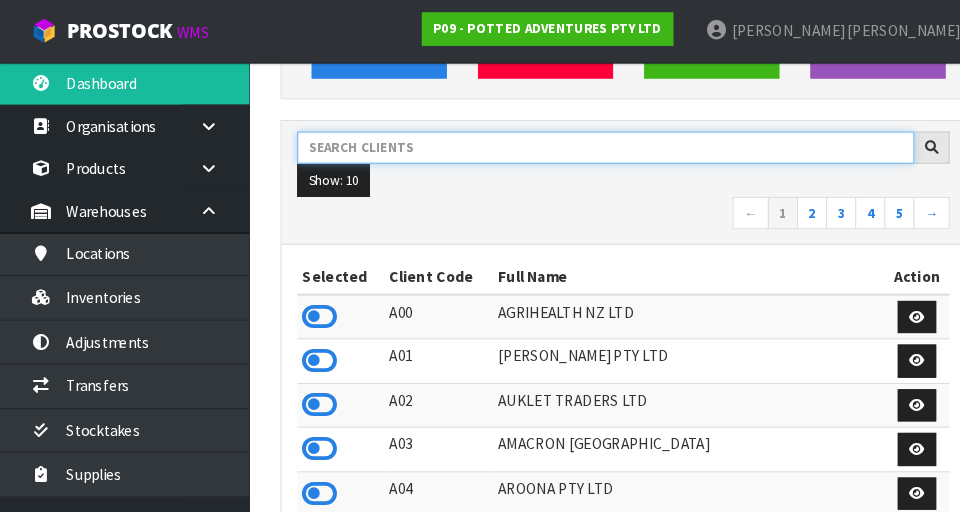 click at bounding box center [583, 142] 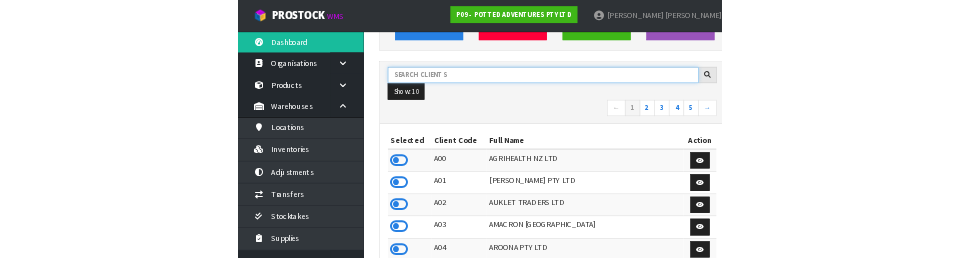 scroll, scrollTop: 261, scrollLeft: 0, axis: vertical 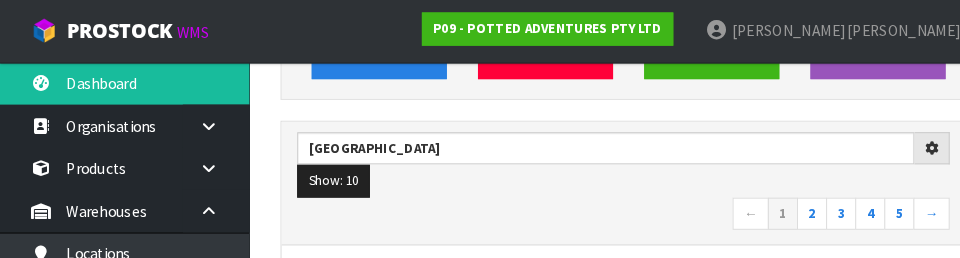 click on "←
1 2 3 4 5
→" at bounding box center (600, 207) 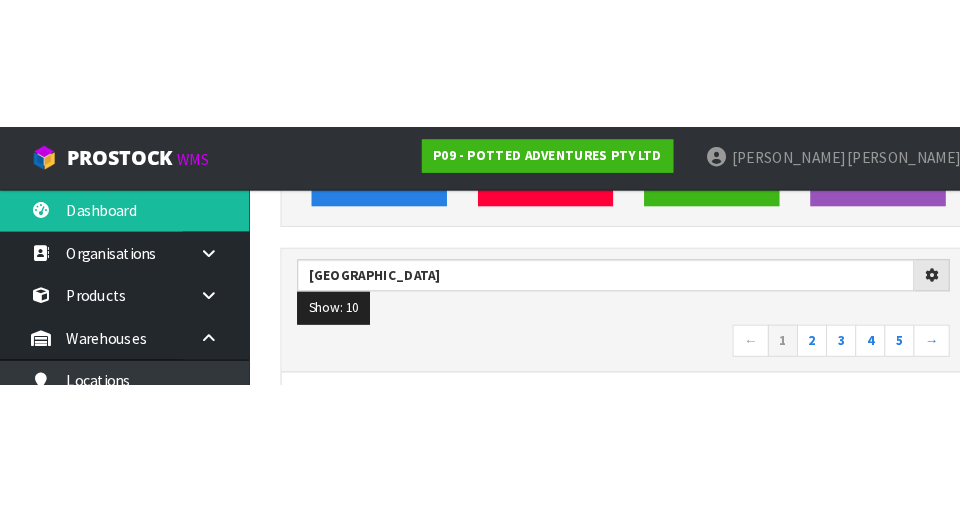 scroll, scrollTop: 270, scrollLeft: 0, axis: vertical 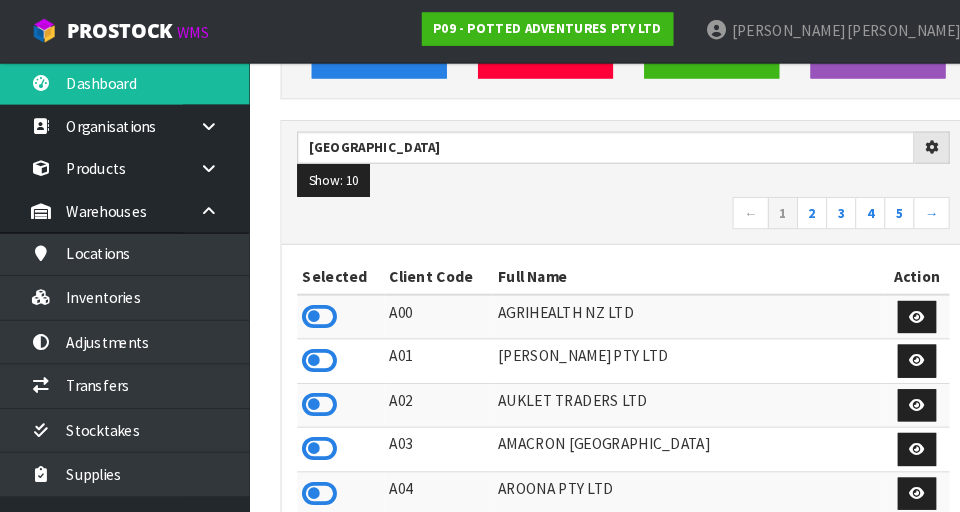 type on "[GEOGRAPHIC_DATA]" 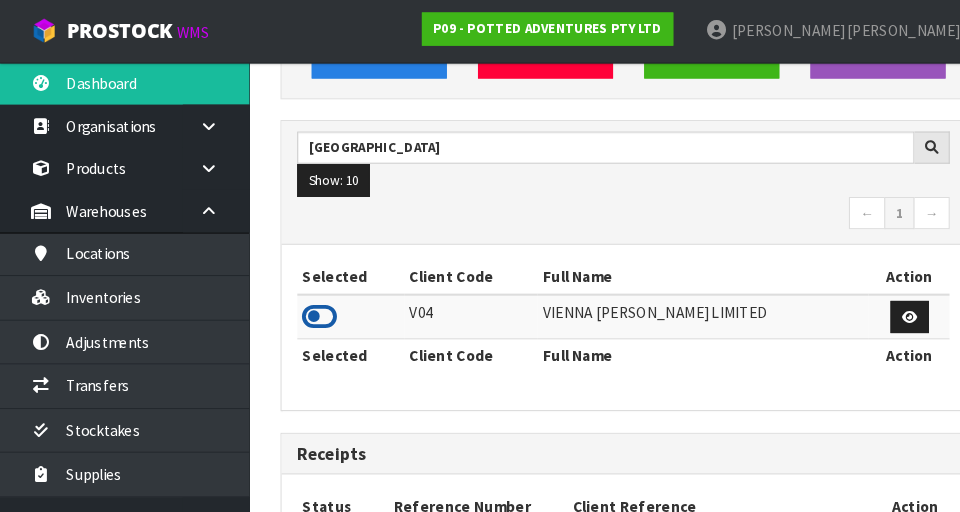 click at bounding box center [308, 305] 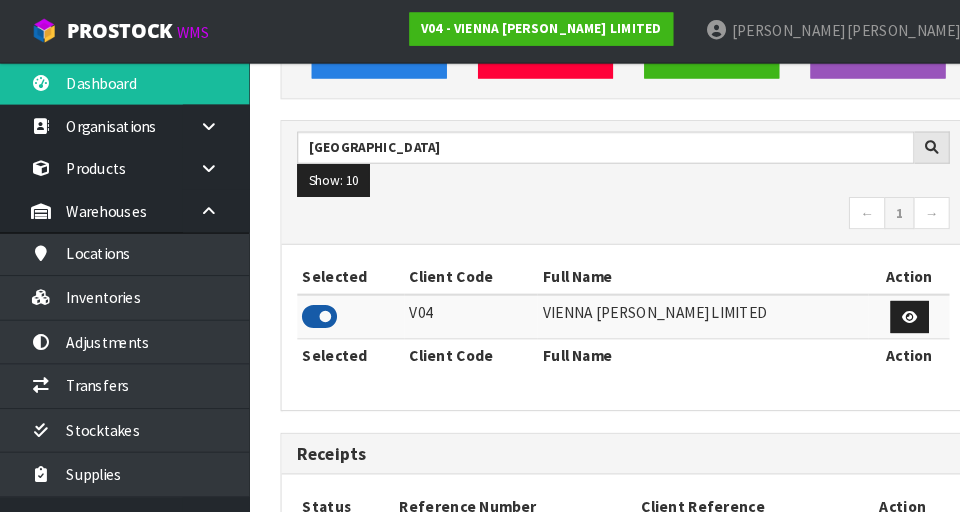scroll, scrollTop: 998681, scrollLeft: 999310, axis: both 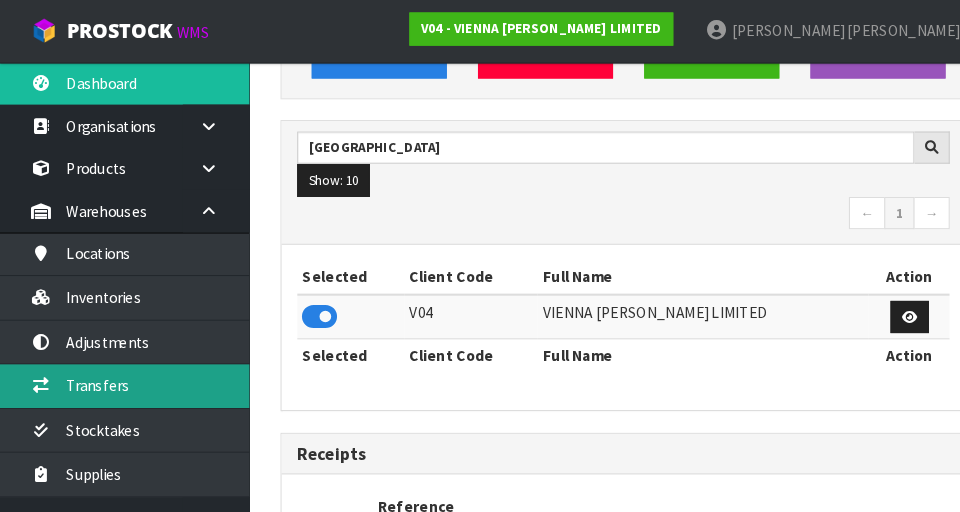 click on "Transfers" at bounding box center (120, 371) 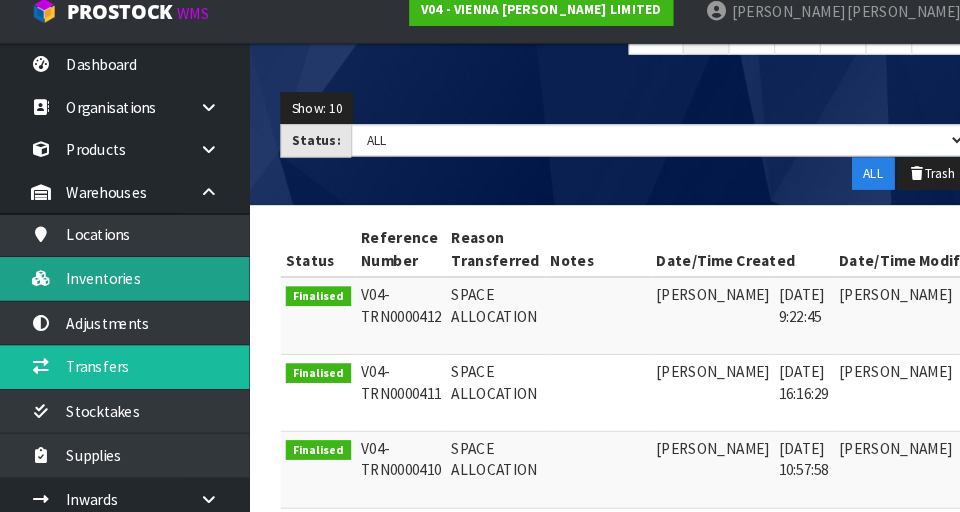 click on "Inventories" at bounding box center [120, 286] 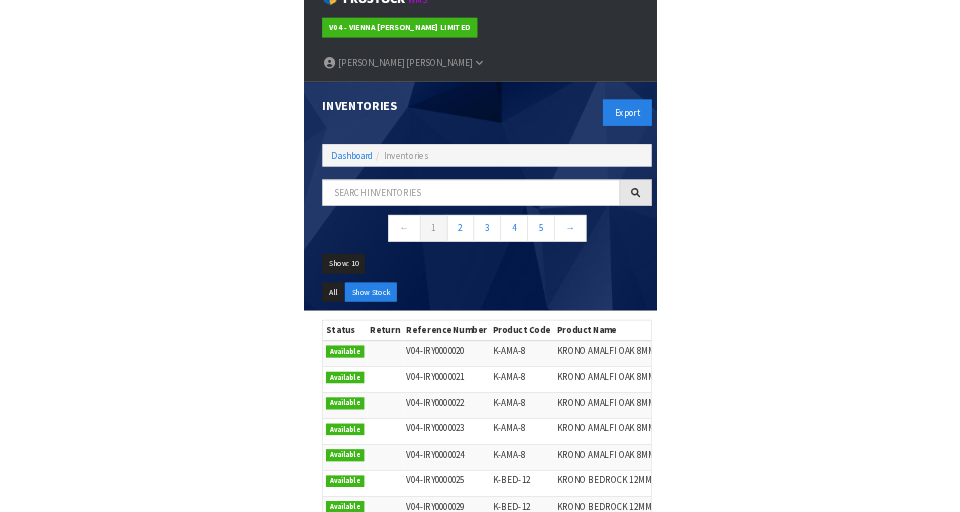 scroll, scrollTop: 16, scrollLeft: 0, axis: vertical 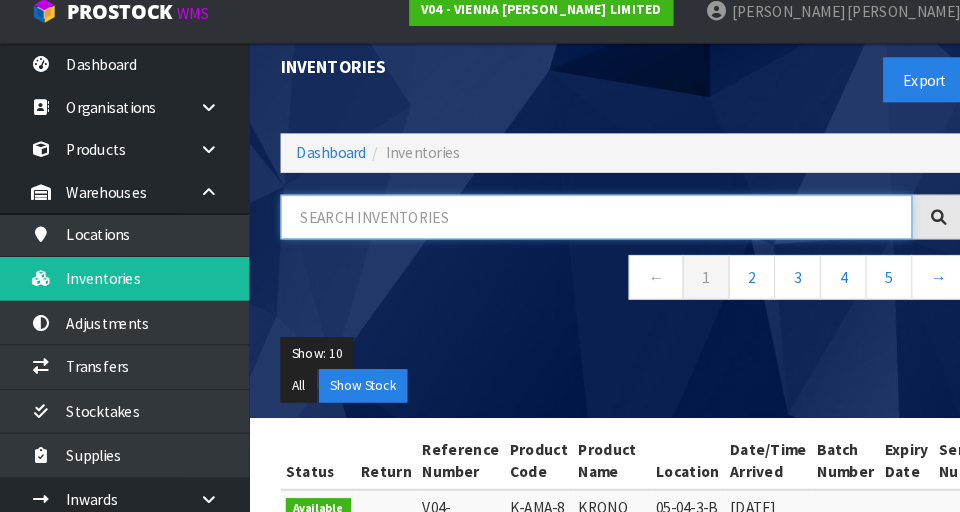 click at bounding box center (574, 227) 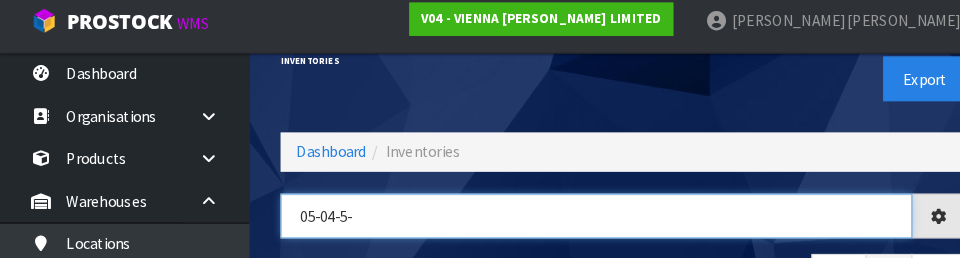 type on "05-04-5-" 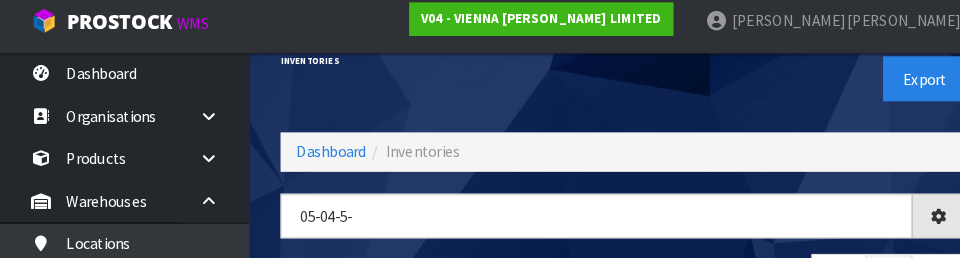 click on "Export" at bounding box center [772, 85] 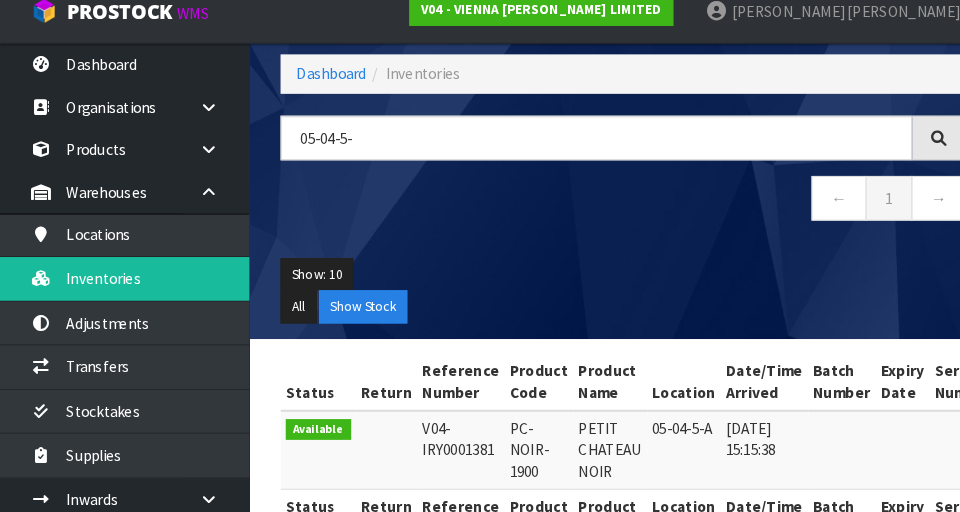scroll, scrollTop: 159, scrollLeft: 0, axis: vertical 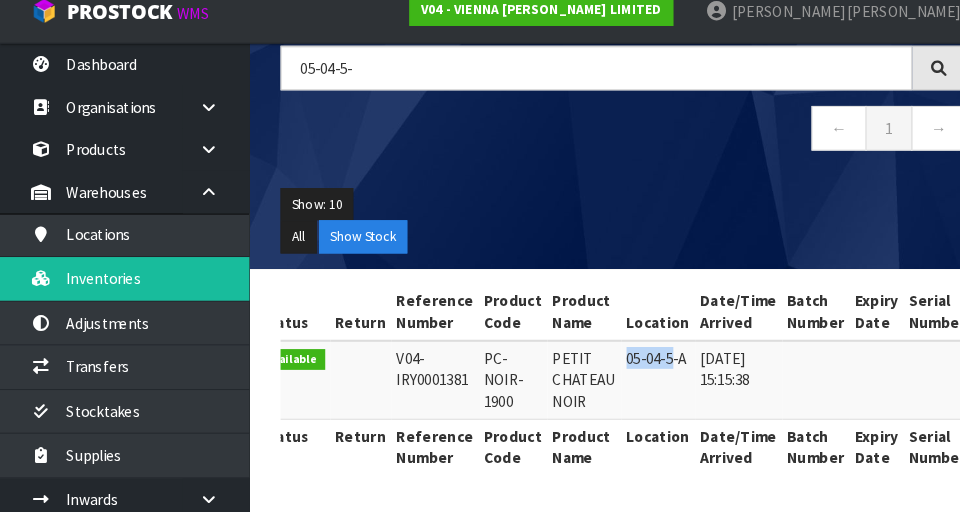 click on "05-04-5-A" at bounding box center [633, 385] 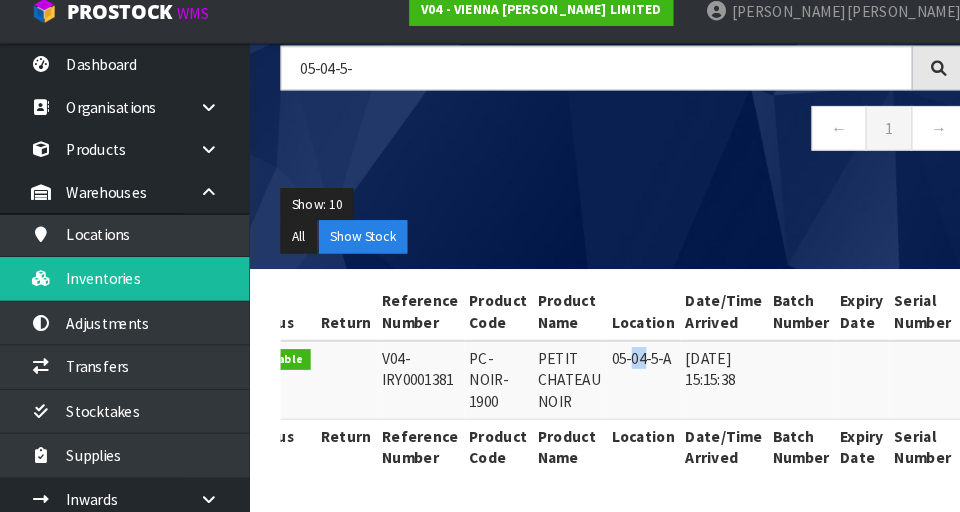 scroll, scrollTop: 0, scrollLeft: 40, axis: horizontal 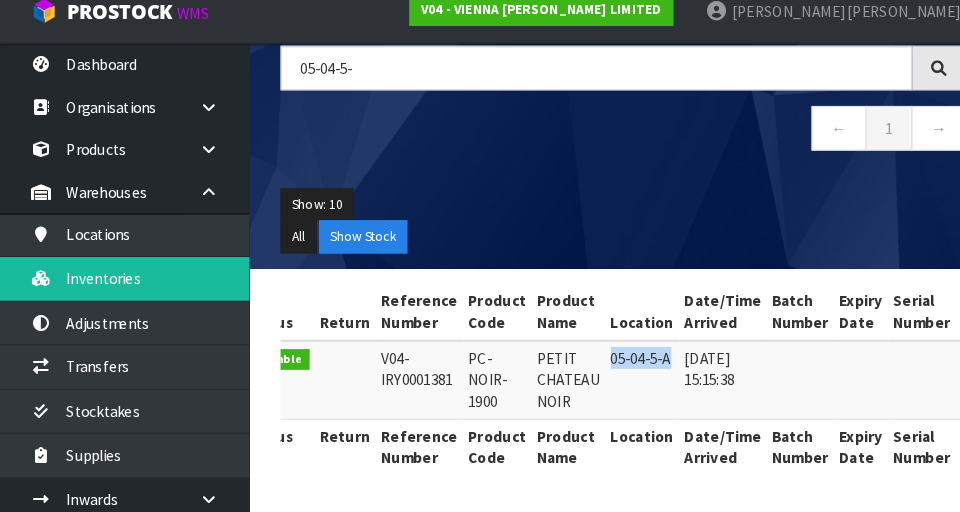 copy on "05-04-5-A" 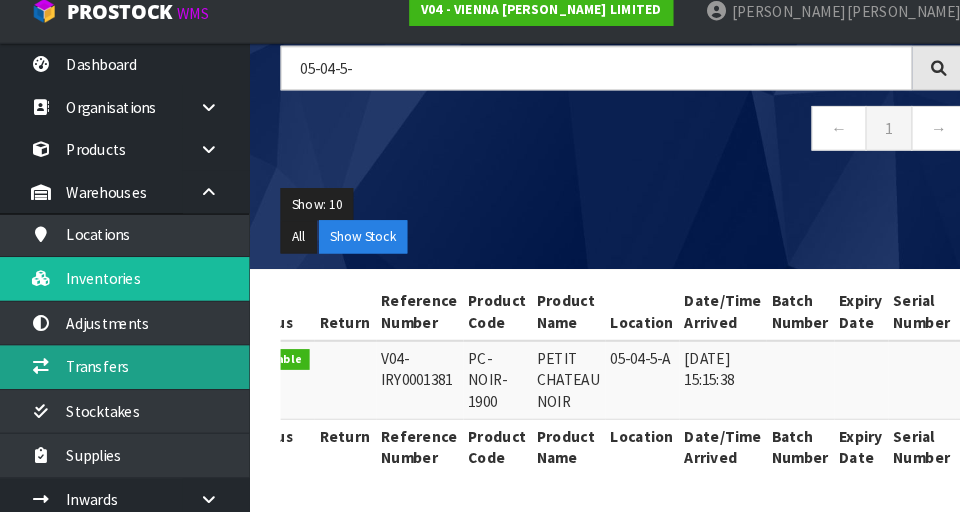click on "Transfers" at bounding box center (120, 371) 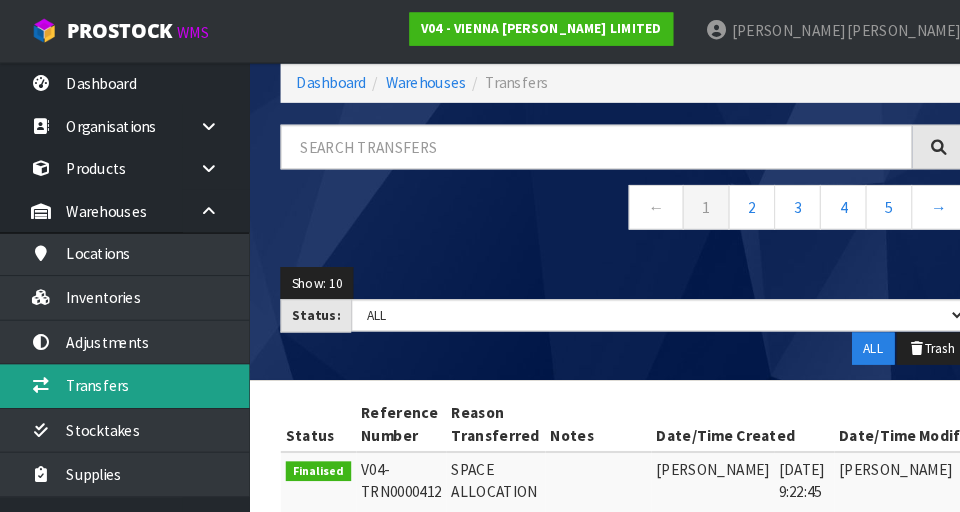 scroll, scrollTop: 0, scrollLeft: 0, axis: both 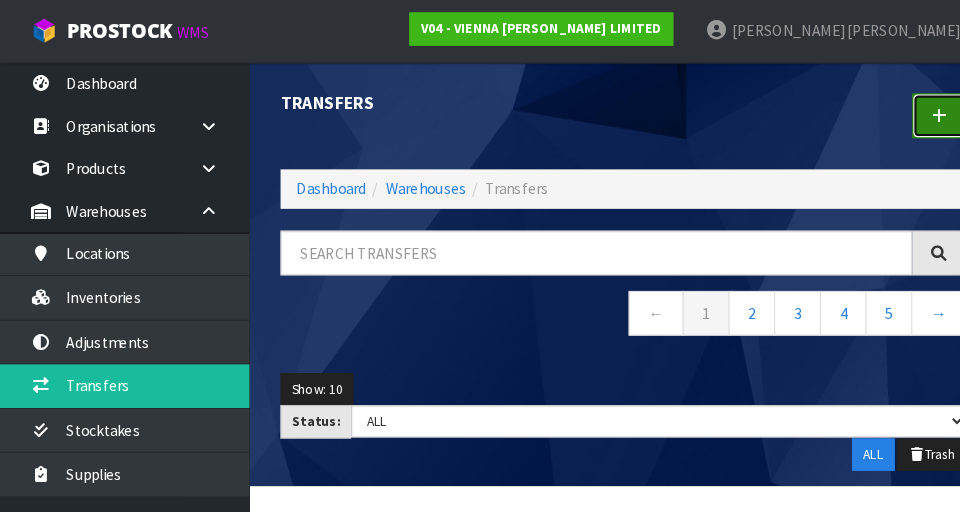 click at bounding box center (904, 111) 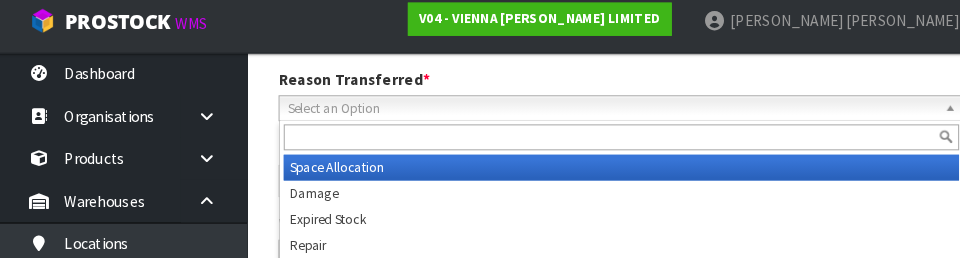 scroll, scrollTop: 272, scrollLeft: 0, axis: vertical 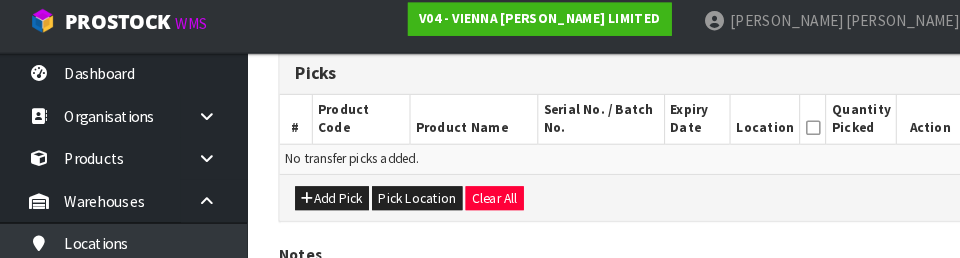 click on "Add Pick
Pick Location
Clear All" at bounding box center (600, 199) 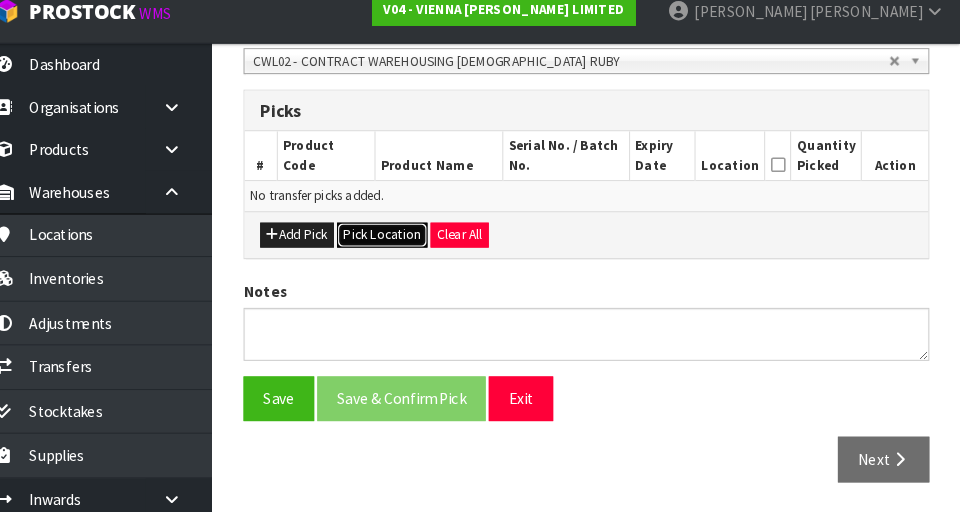 click on "Pick Location" at bounding box center (403, 245) 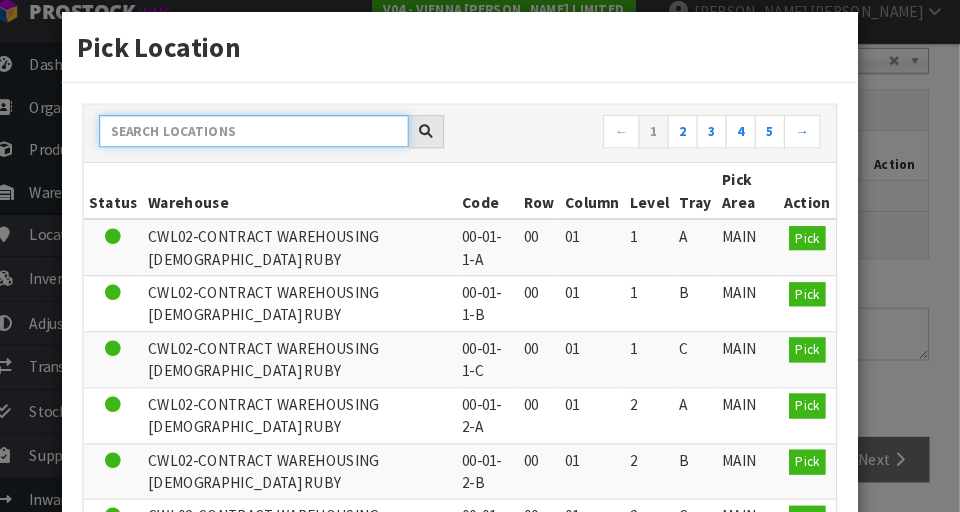 click at bounding box center [280, 145] 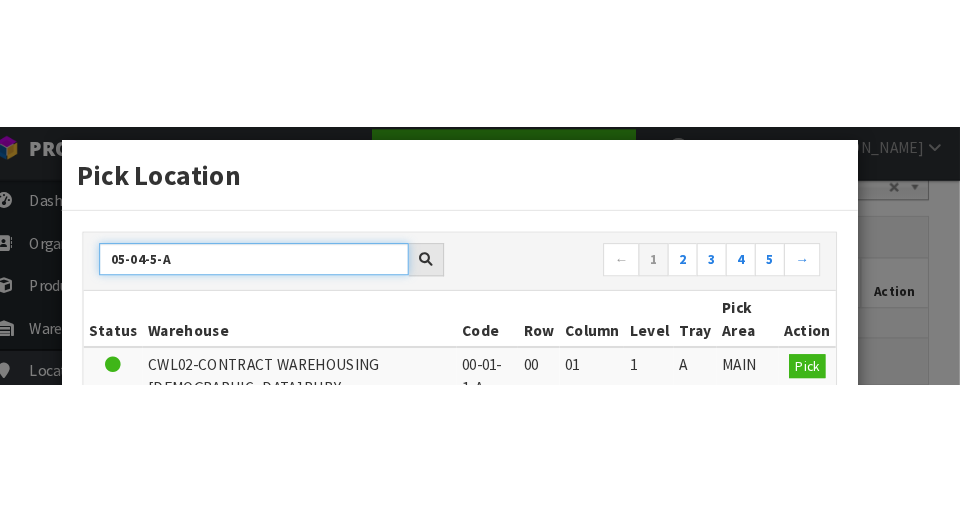scroll, scrollTop: 0, scrollLeft: 0, axis: both 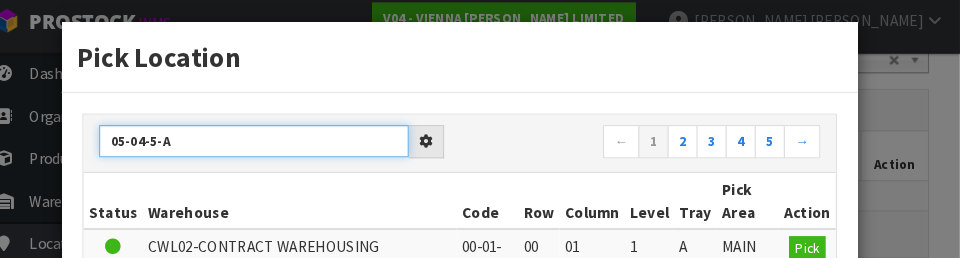 type on "05-04-5-A" 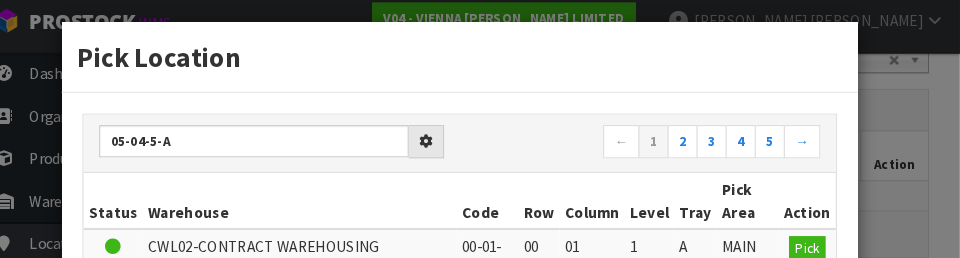 click on "Pick Location" at bounding box center (478, 64) 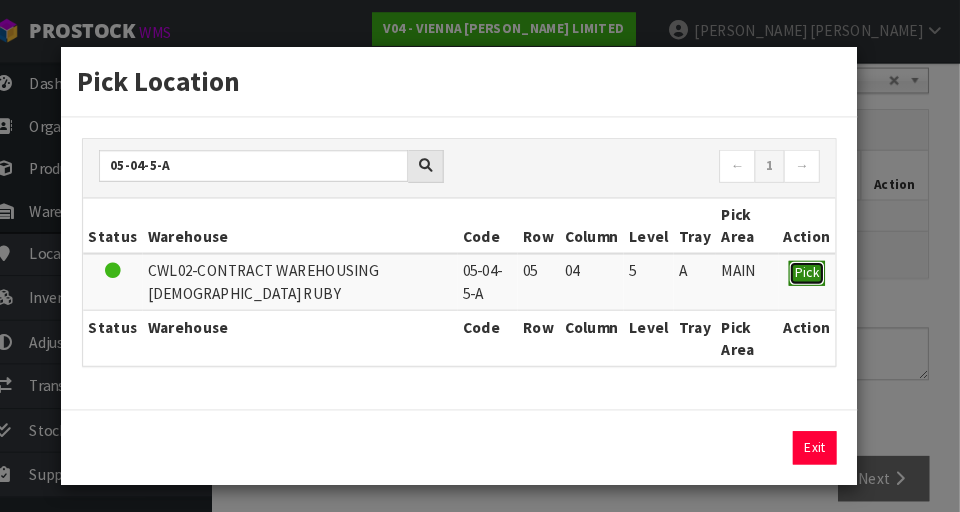 click on "Pick" at bounding box center (812, 262) 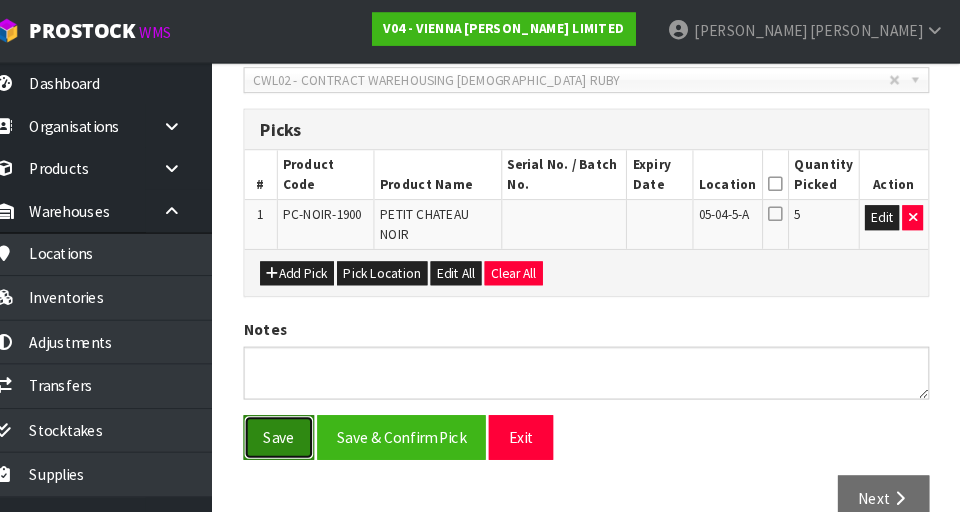 click on "Save" at bounding box center (304, 421) 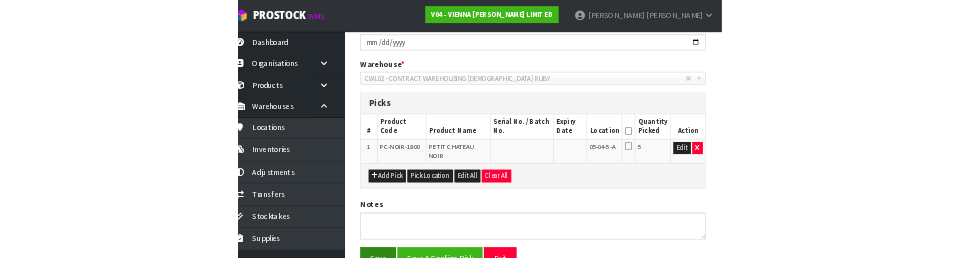 scroll, scrollTop: 0, scrollLeft: 0, axis: both 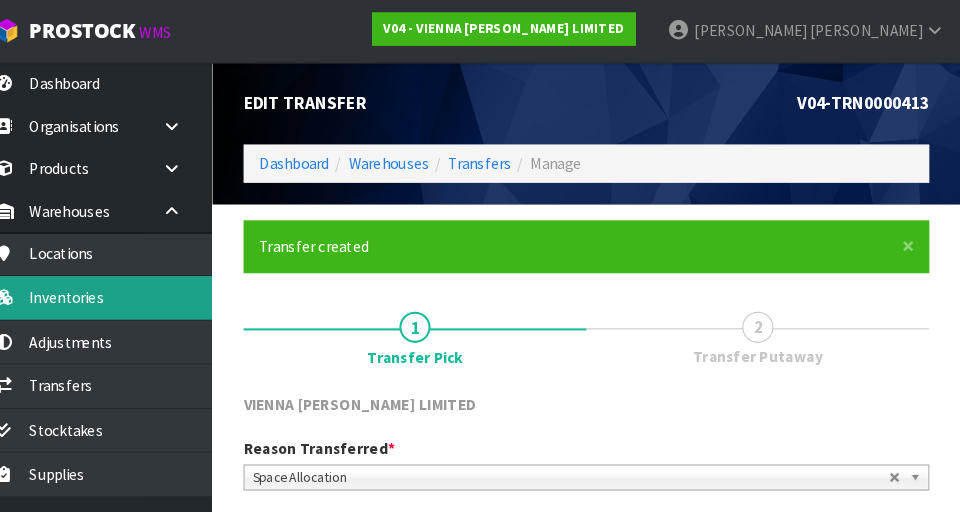 click on "Inventories" at bounding box center [120, 286] 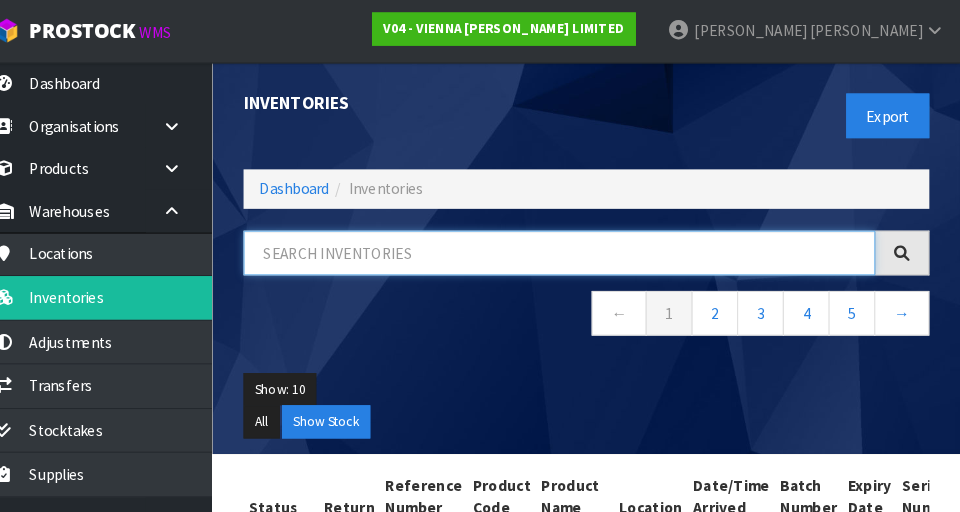 click at bounding box center [574, 243] 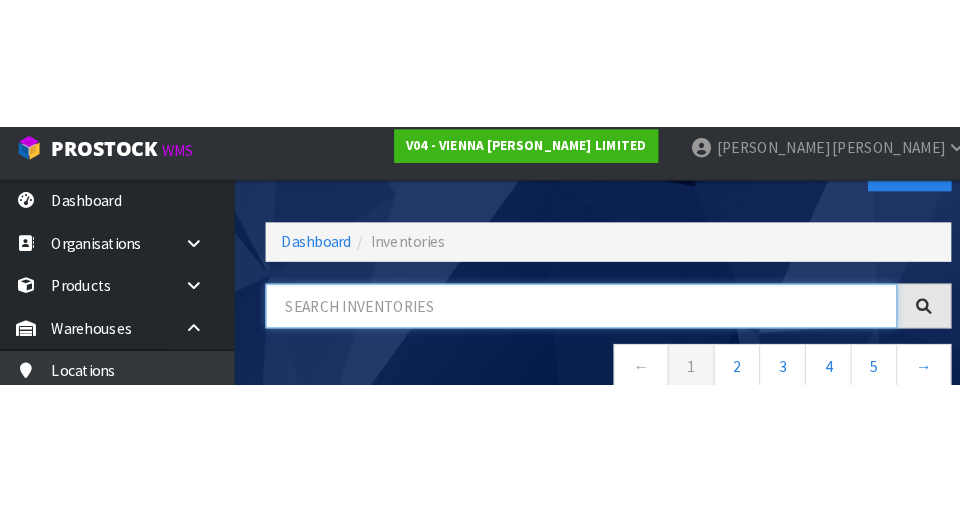 scroll, scrollTop: 109, scrollLeft: 0, axis: vertical 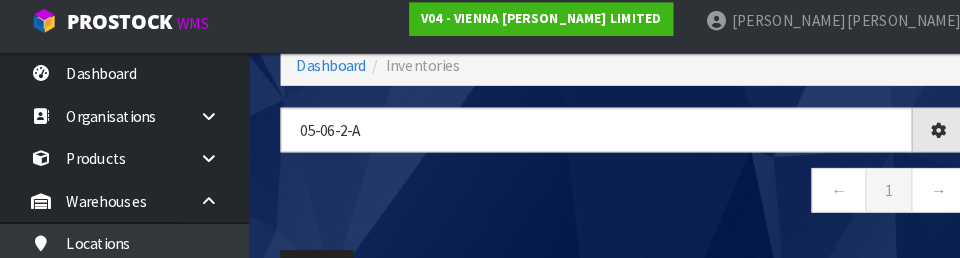 click on "←
1
→" at bounding box center (600, 195) 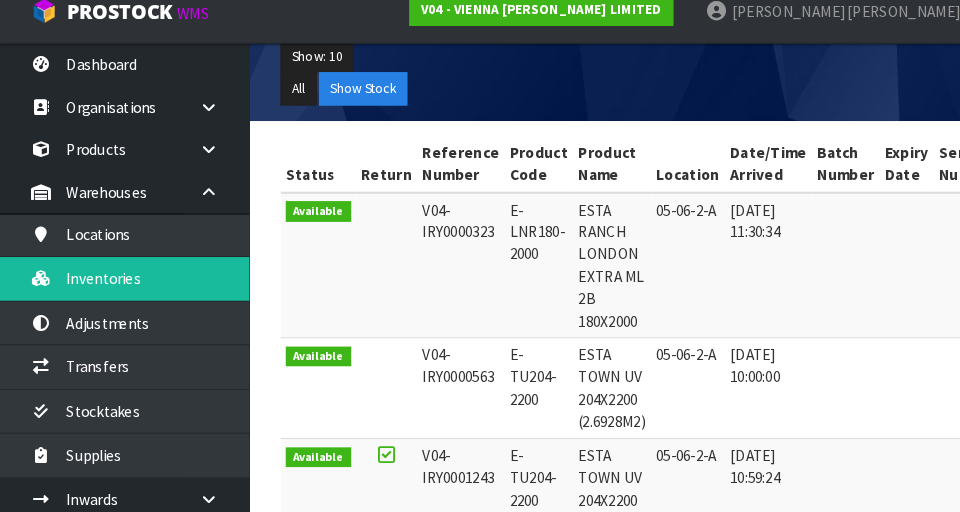 scroll, scrollTop: 338, scrollLeft: 0, axis: vertical 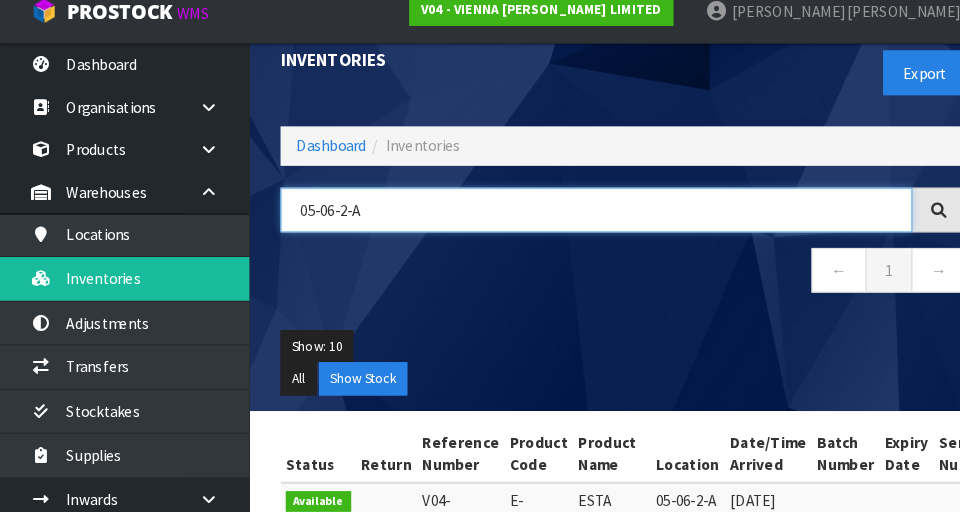 click on "05-06-2-A" at bounding box center [574, 221] 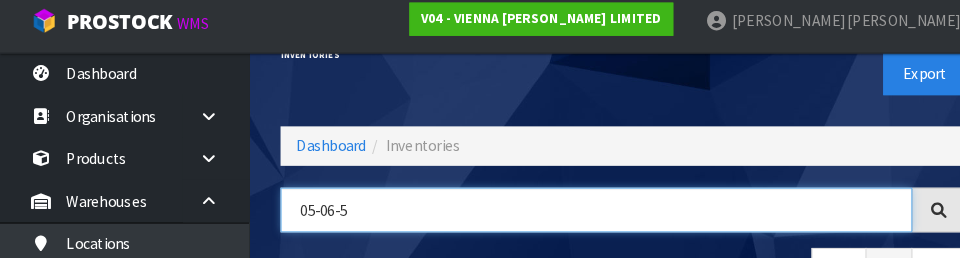 type on "05-06-5" 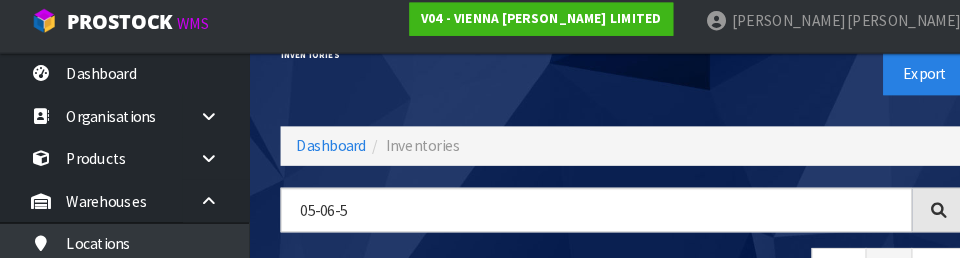click on "Export" at bounding box center [772, 79] 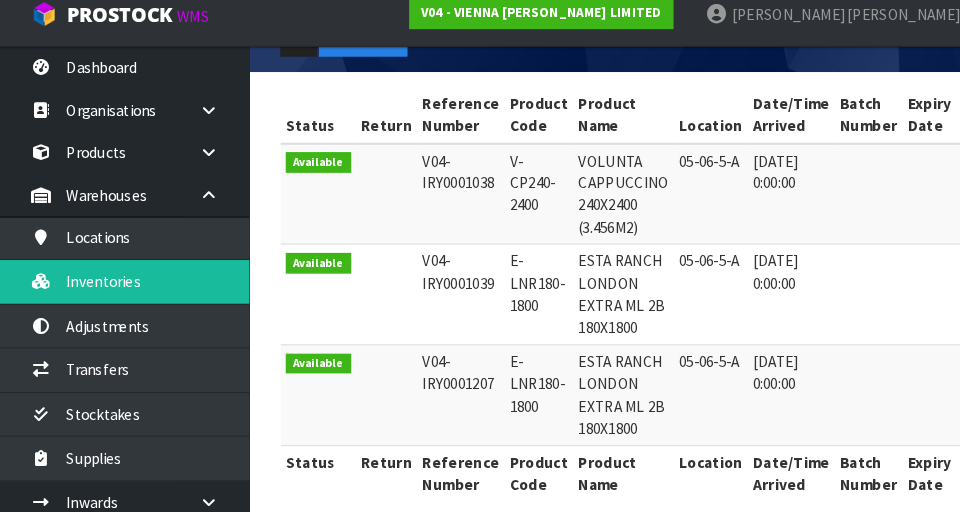 scroll, scrollTop: 370, scrollLeft: 0, axis: vertical 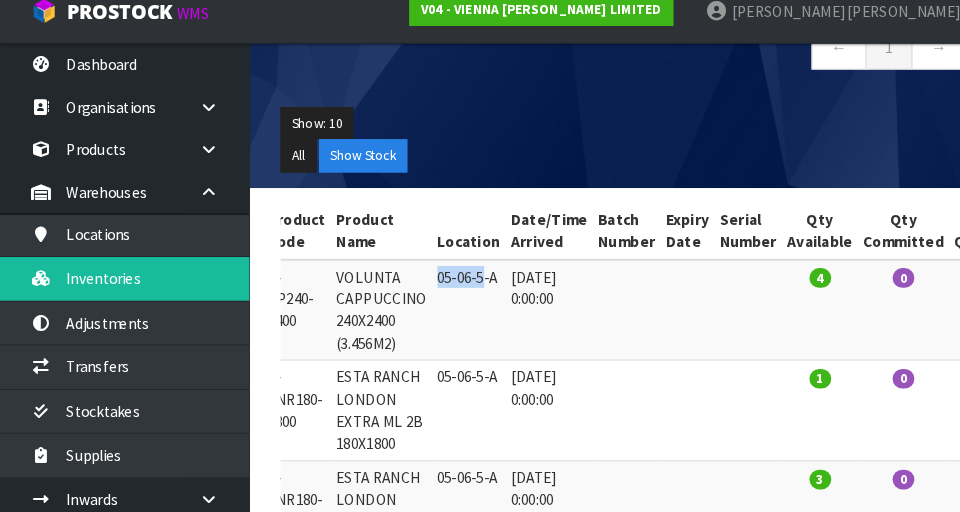 copy on "05-06-5" 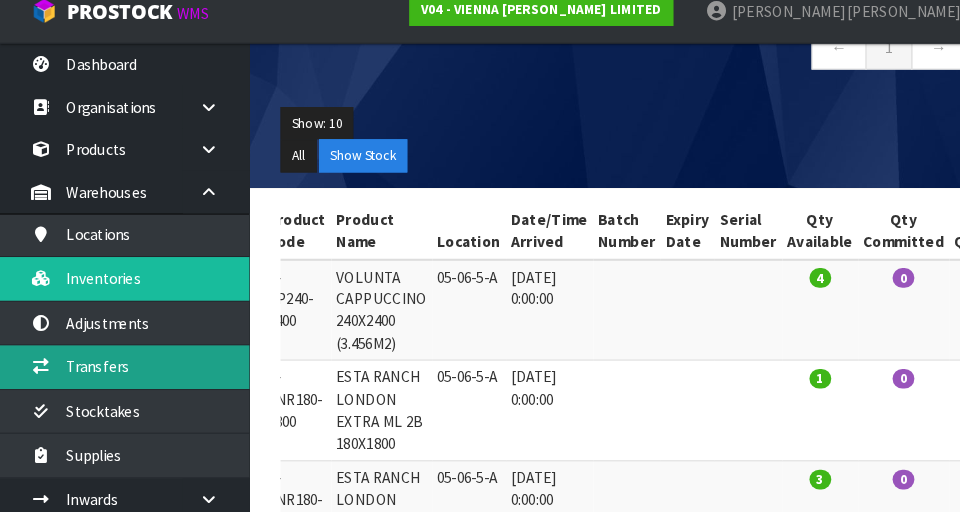 click on "Transfers" at bounding box center [120, 371] 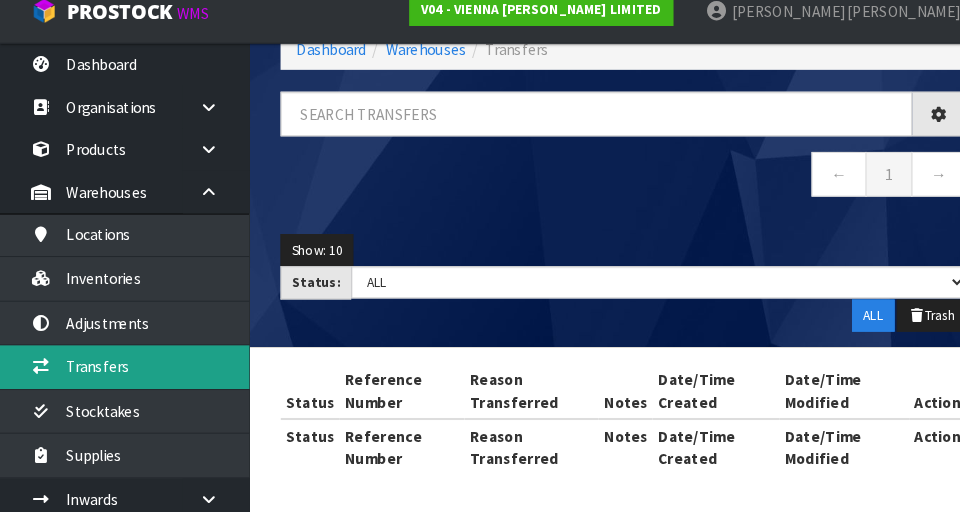scroll, scrollTop: 237, scrollLeft: 0, axis: vertical 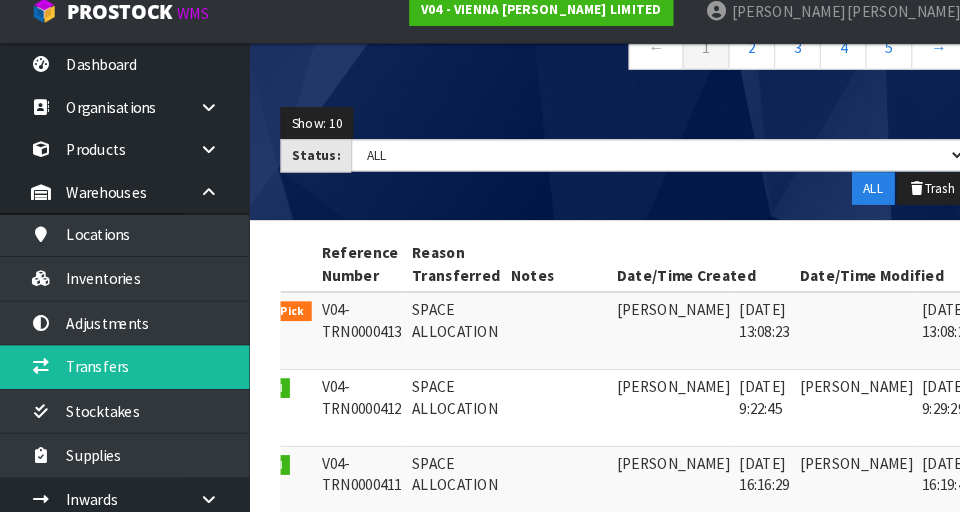 click at bounding box center (968, 322) 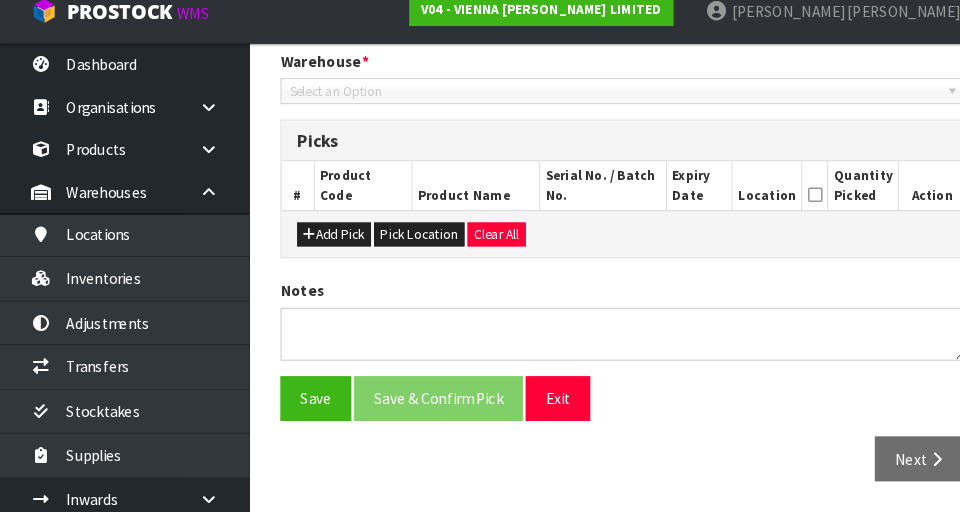 type on "[DATE]" 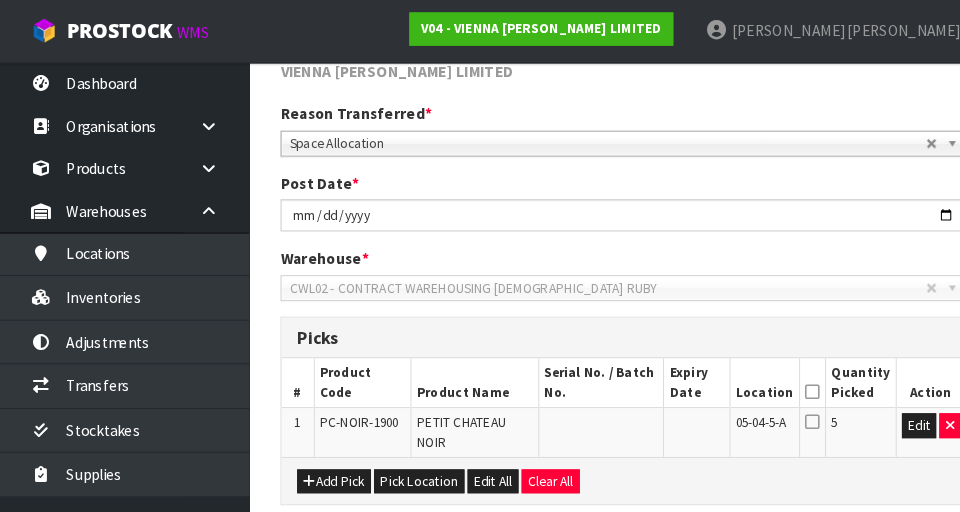 scroll, scrollTop: 0, scrollLeft: 0, axis: both 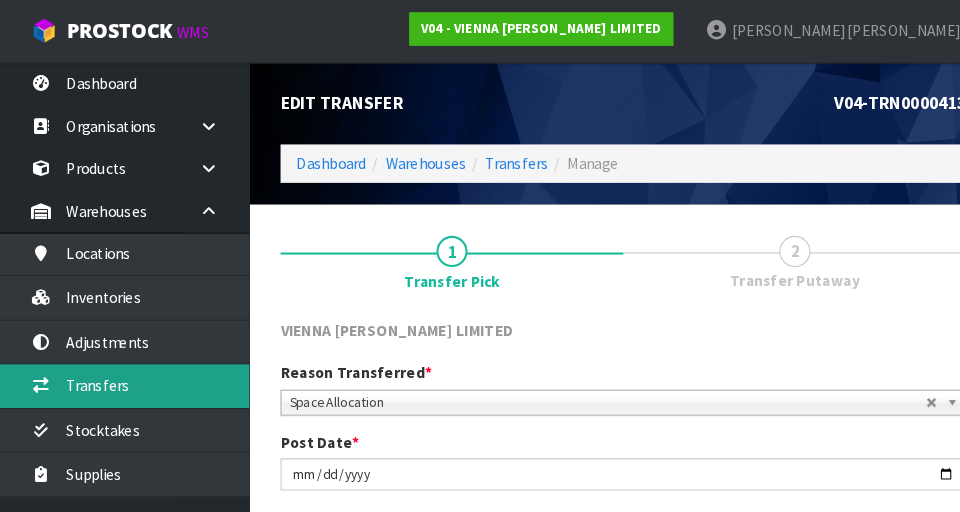 click on "Transfers" at bounding box center (120, 371) 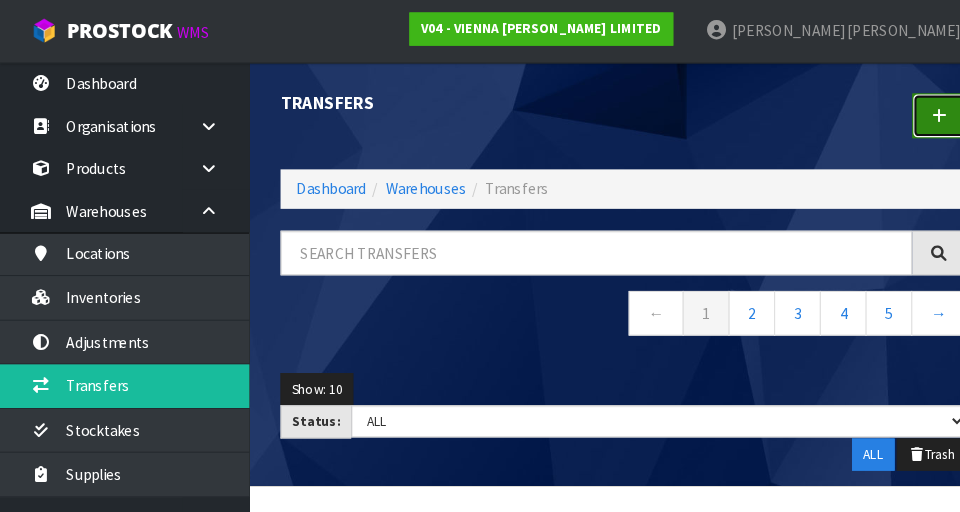 click at bounding box center [904, 111] 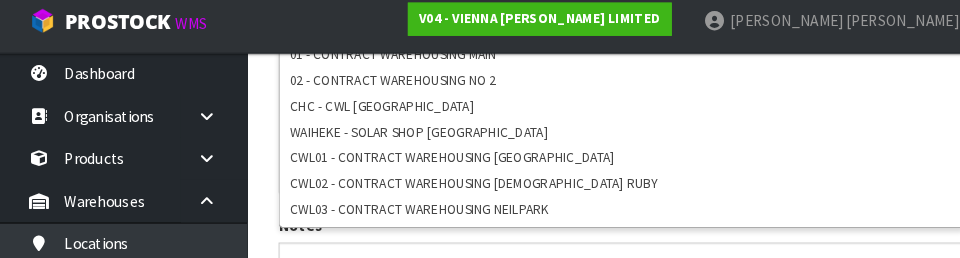 scroll, scrollTop: 513, scrollLeft: 0, axis: vertical 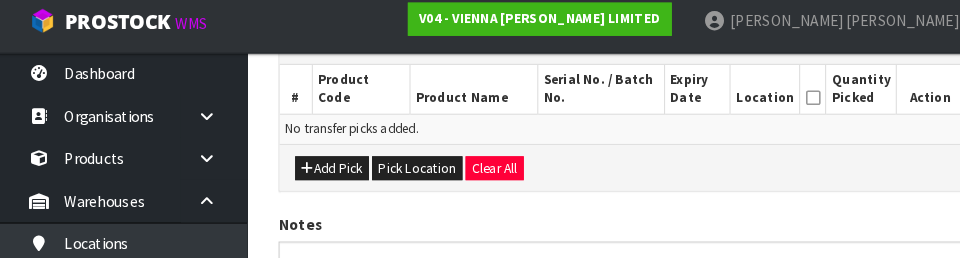 click on "Add Pick
Pick Location
Clear All" at bounding box center [600, 170] 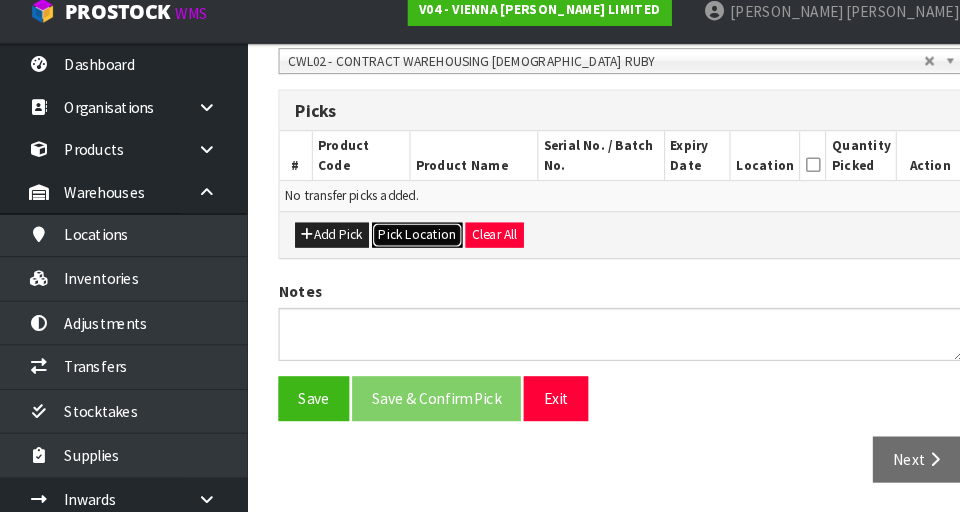 click on "Pick Location" at bounding box center (403, 245) 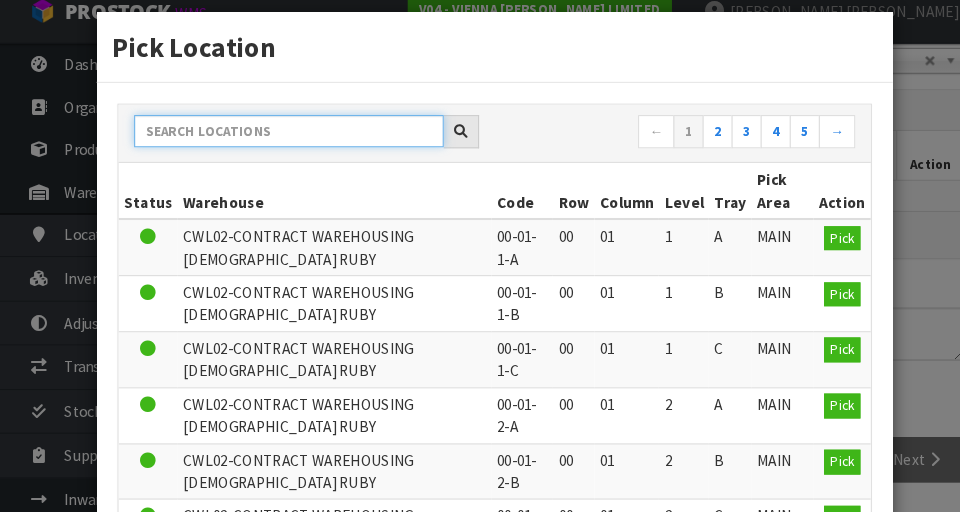 click at bounding box center [280, 145] 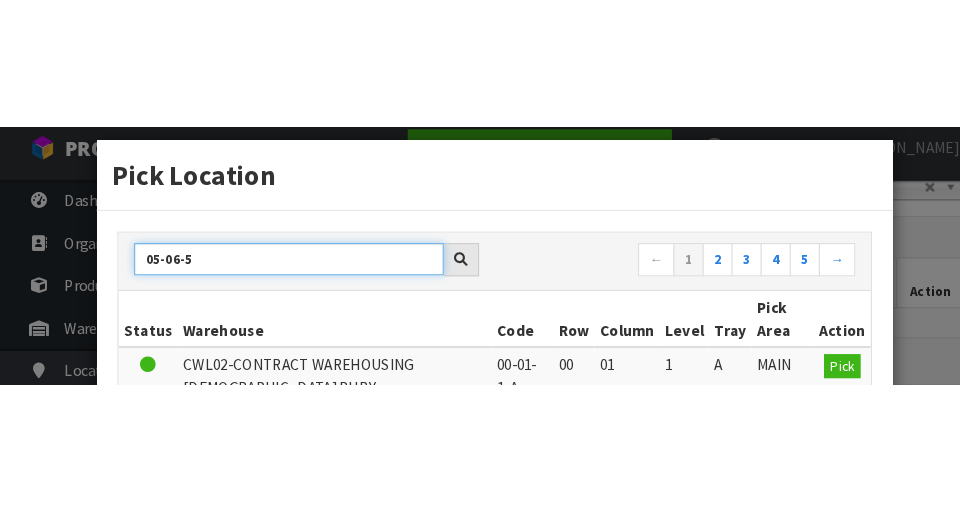 scroll, scrollTop: 0, scrollLeft: 0, axis: both 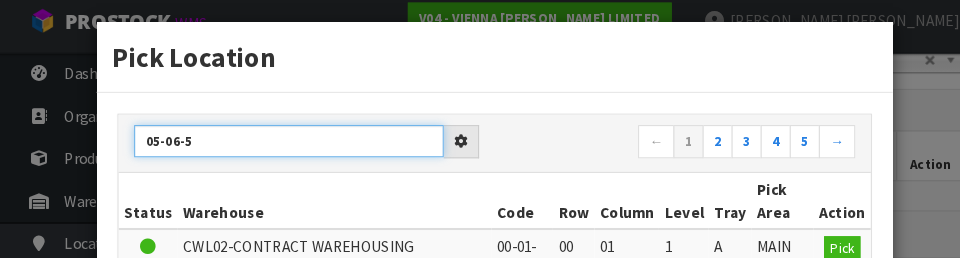 type on "05-06-5" 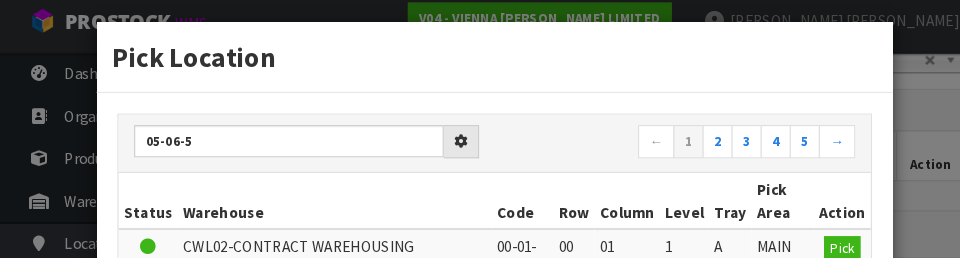 click on "Pick Location" at bounding box center [478, 64] 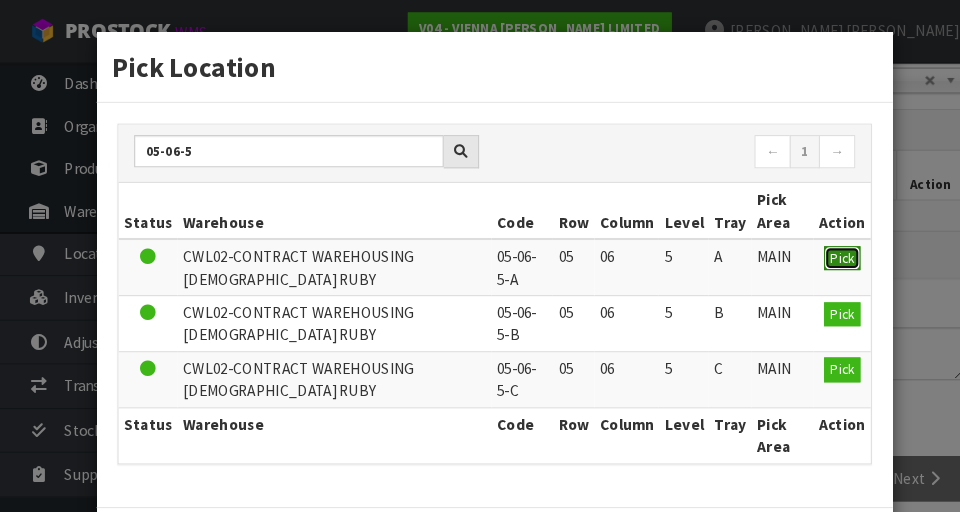 click on "Pick" at bounding box center [812, 248] 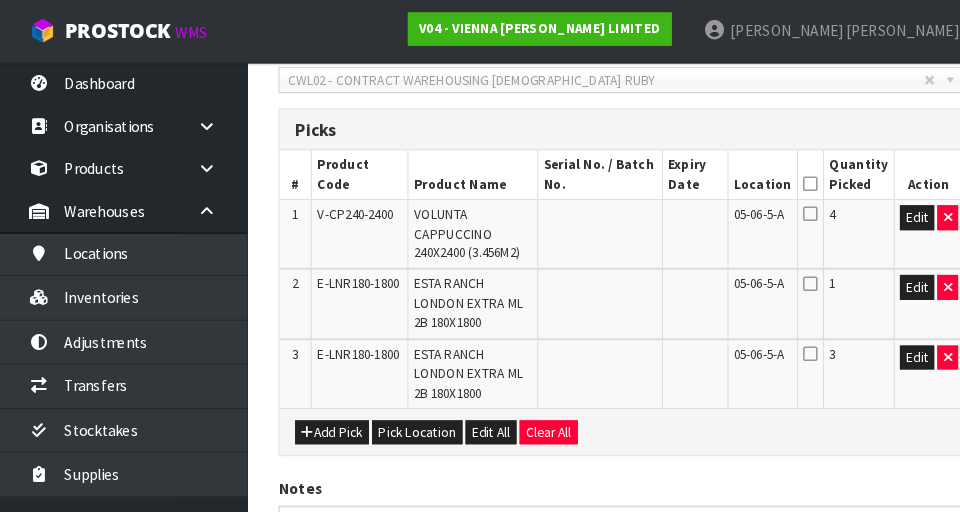 click at bounding box center [782, 177] 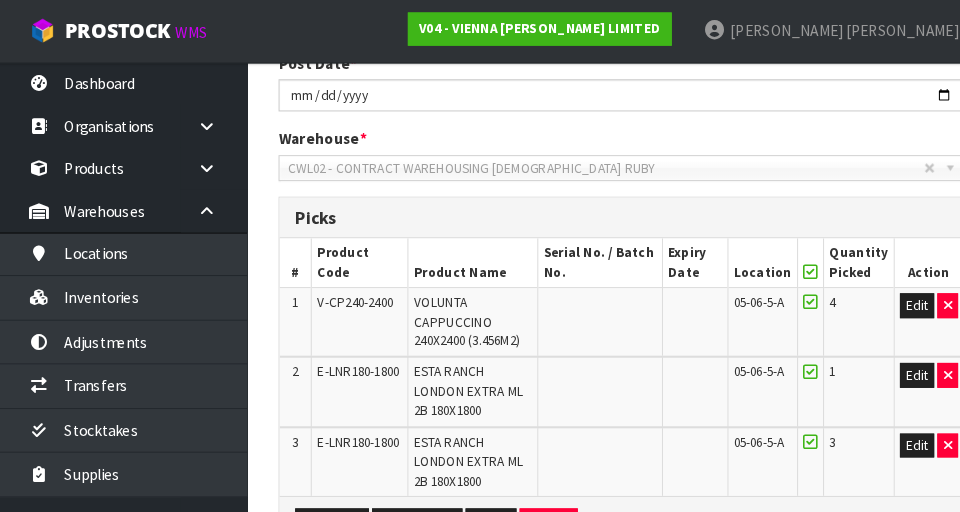scroll, scrollTop: 0, scrollLeft: 0, axis: both 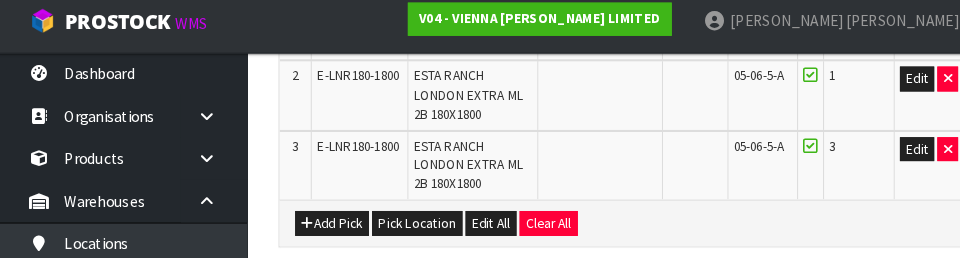 click on "Add Pick
Pick Location
Edit All
Clear All" at bounding box center [600, 224] 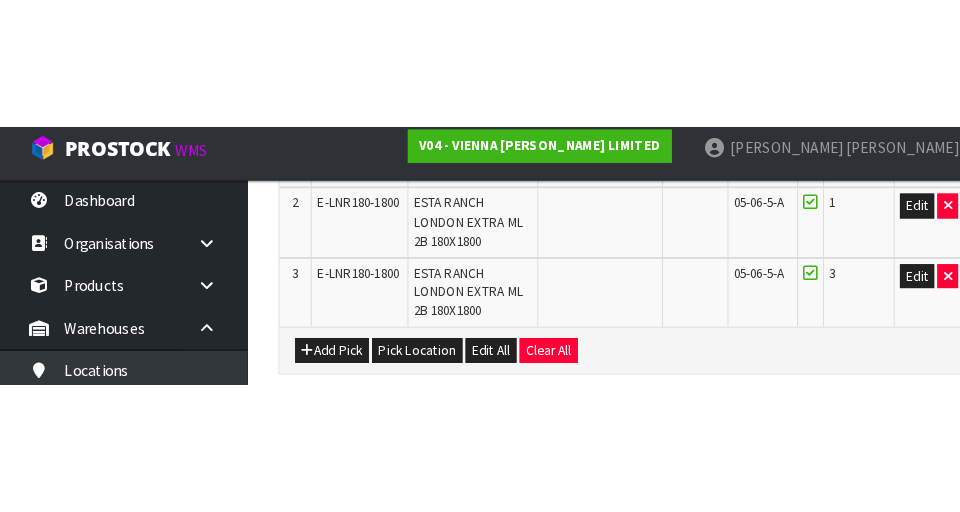 scroll, scrollTop: 620, scrollLeft: 0, axis: vertical 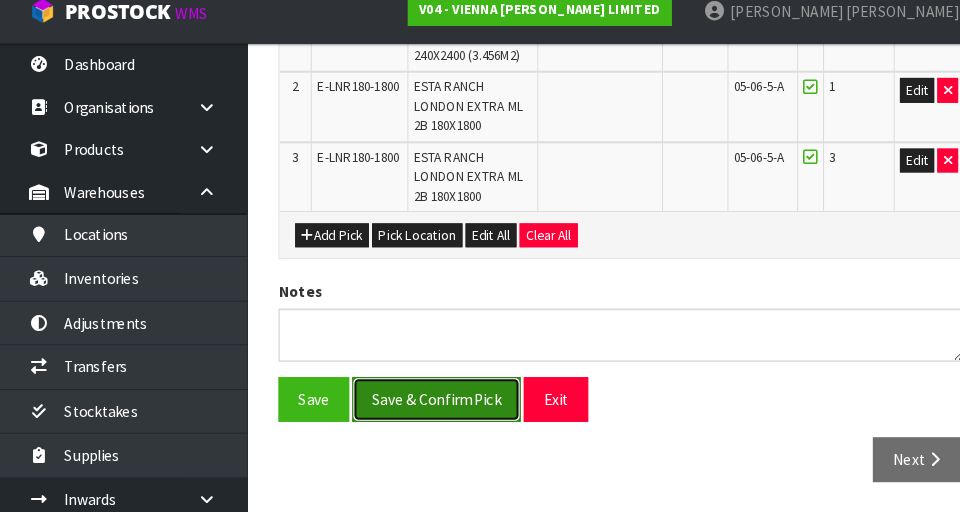 click on "Save & Confirm Pick" at bounding box center (422, 403) 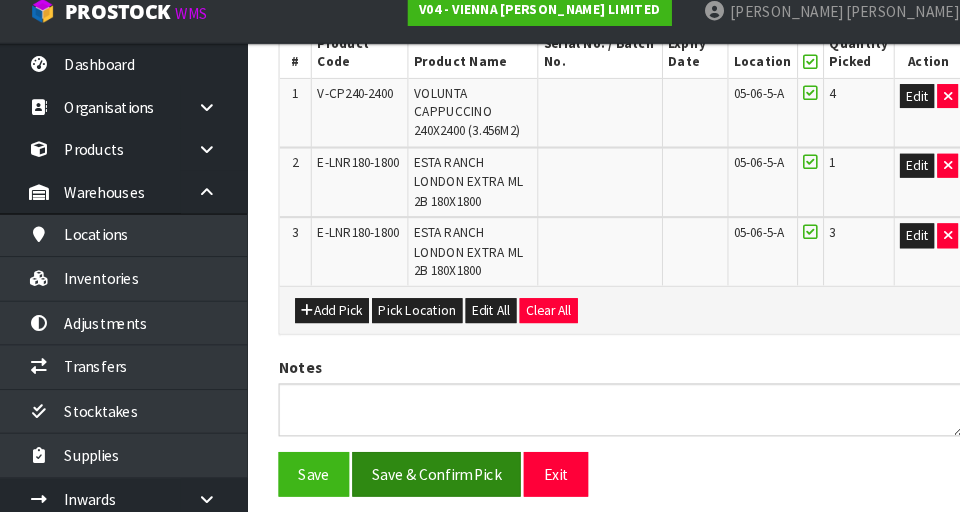 scroll, scrollTop: 0, scrollLeft: 0, axis: both 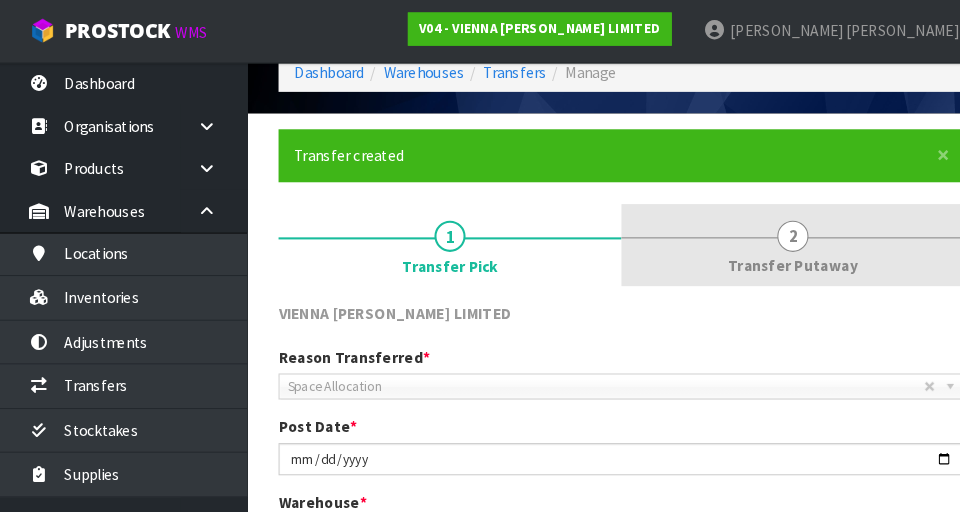 click on "Transfer Putaway" at bounding box center (765, 254) 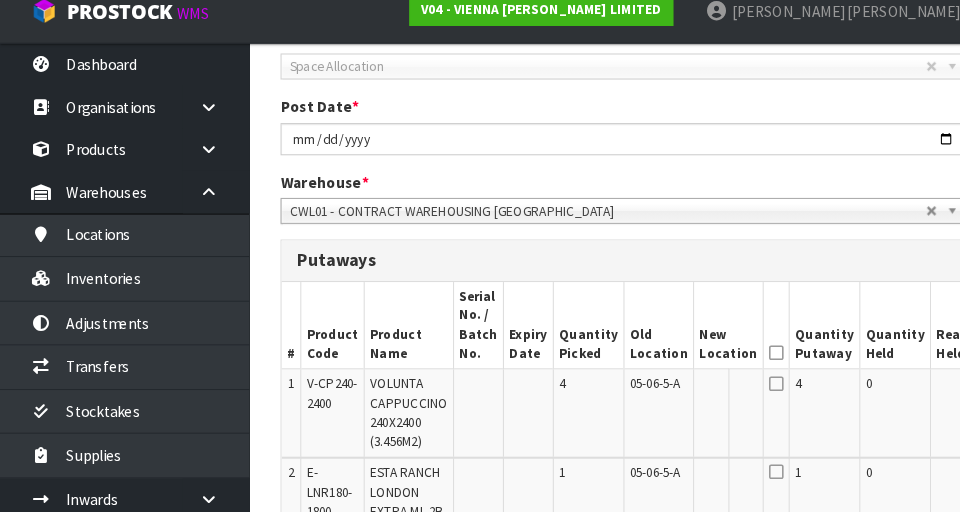 click on "CWL01 - CONTRACT WAREHOUSING [GEOGRAPHIC_DATA]" at bounding box center [585, 222] 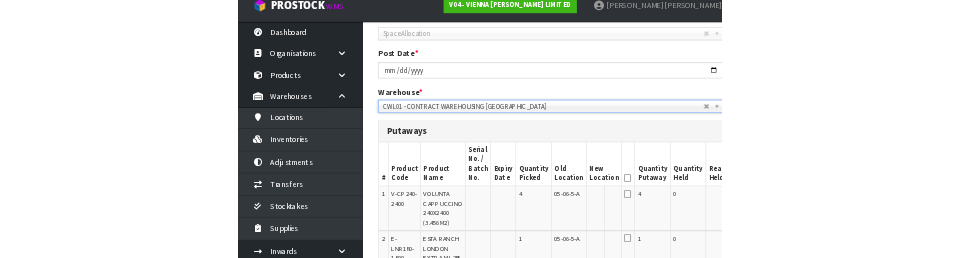 scroll, scrollTop: 386, scrollLeft: 0, axis: vertical 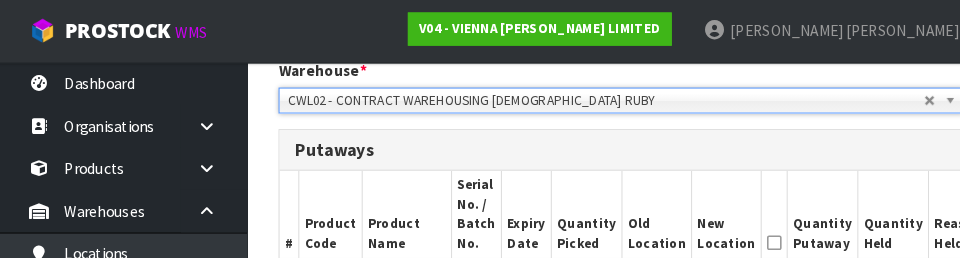 click on "Putaways" at bounding box center [600, 144] 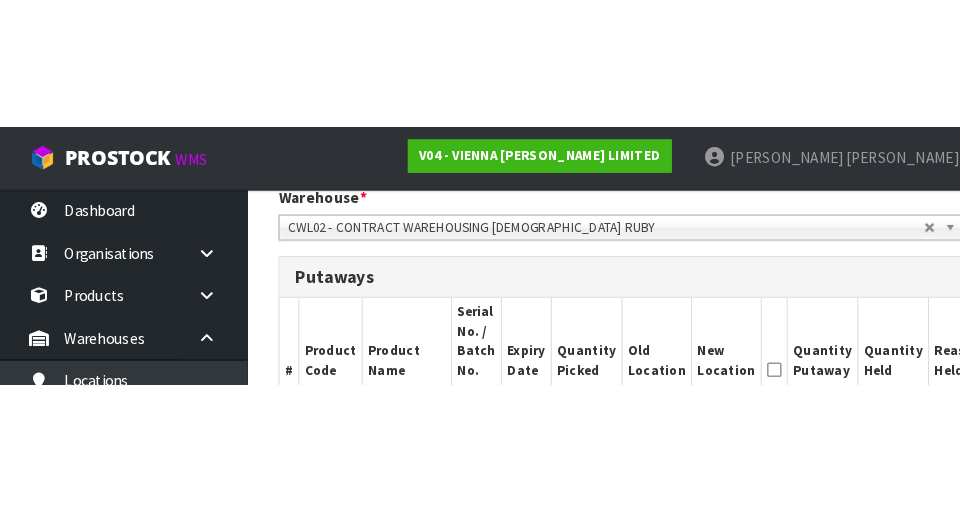 scroll, scrollTop: 502, scrollLeft: 0, axis: vertical 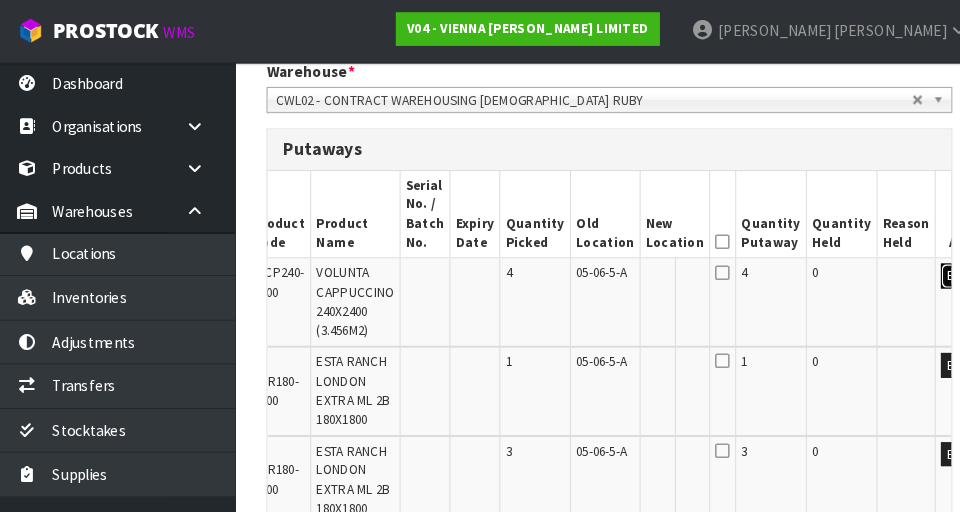 click on "Edit" at bounding box center (935, 266) 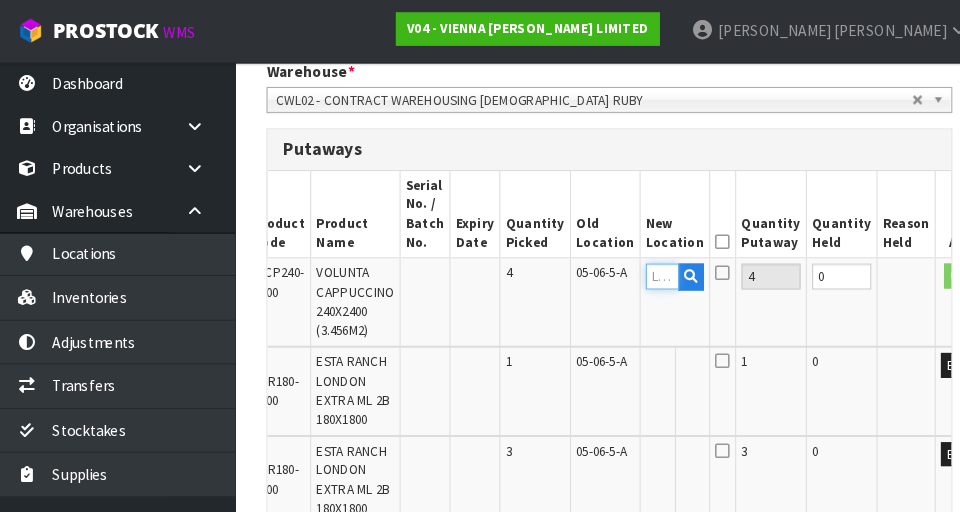 click at bounding box center [651, 266] 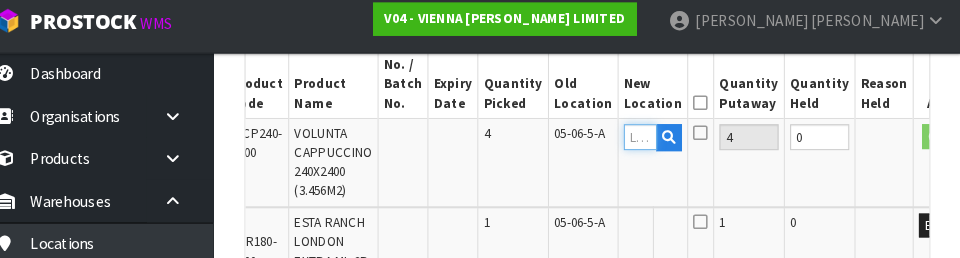 scroll, scrollTop: 626, scrollLeft: 0, axis: vertical 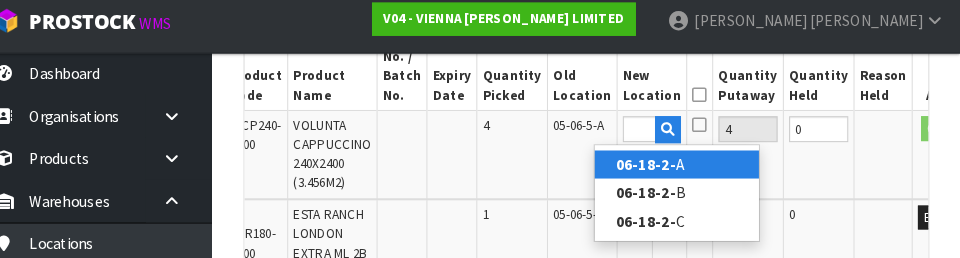 click on "06-18-2- A" at bounding box center (687, 167) 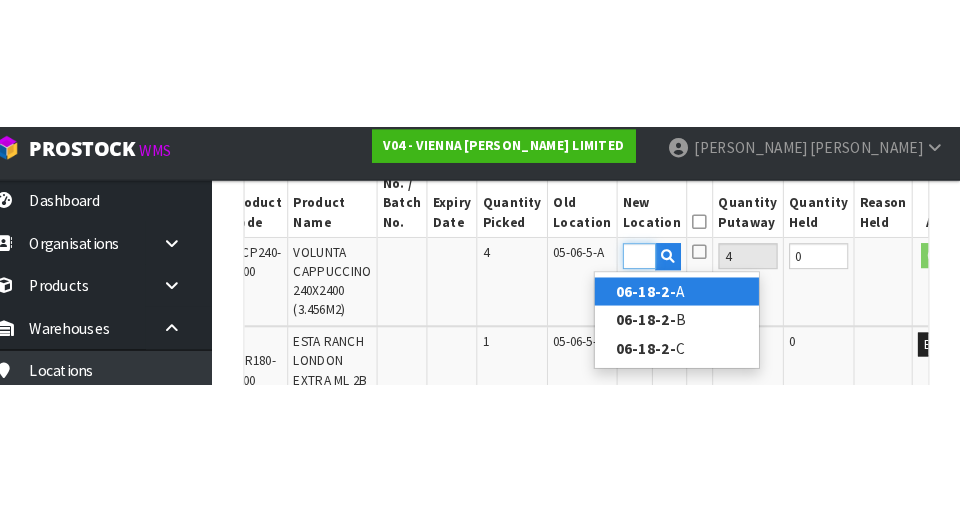 scroll, scrollTop: 635, scrollLeft: 0, axis: vertical 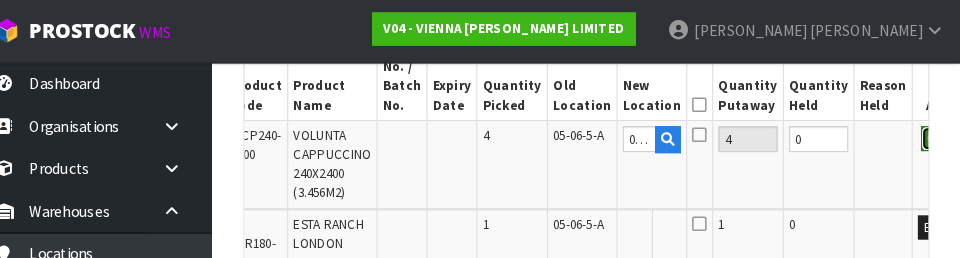 click on "OK" at bounding box center [936, 133] 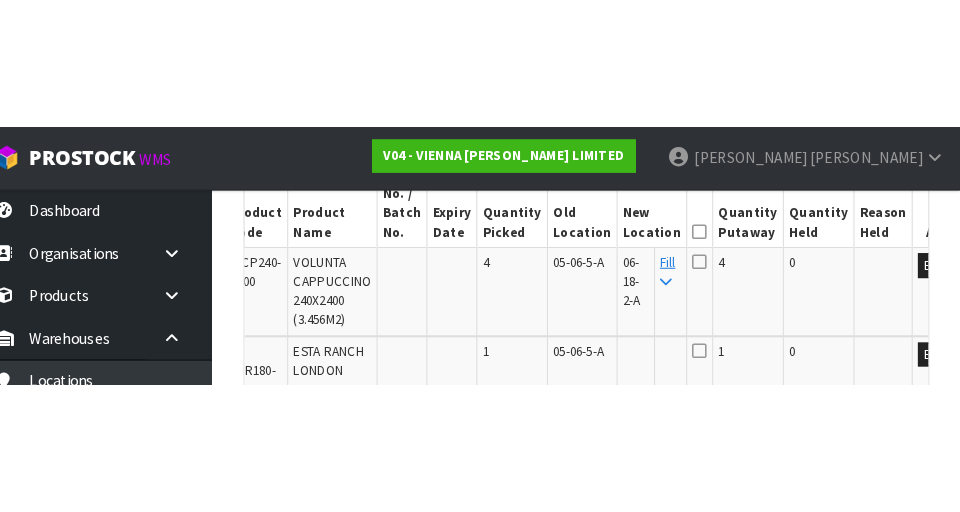 scroll, scrollTop: 635, scrollLeft: 0, axis: vertical 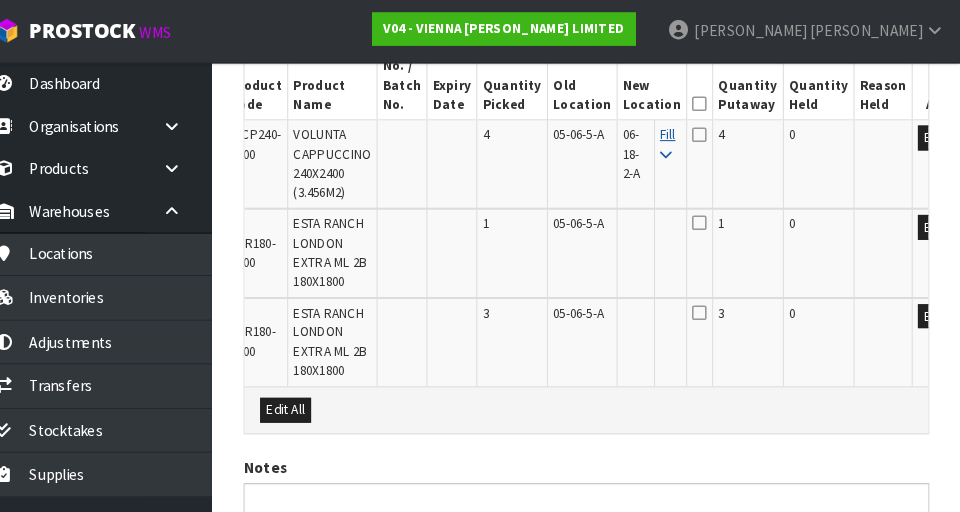 click on "Fill" at bounding box center (678, 138) 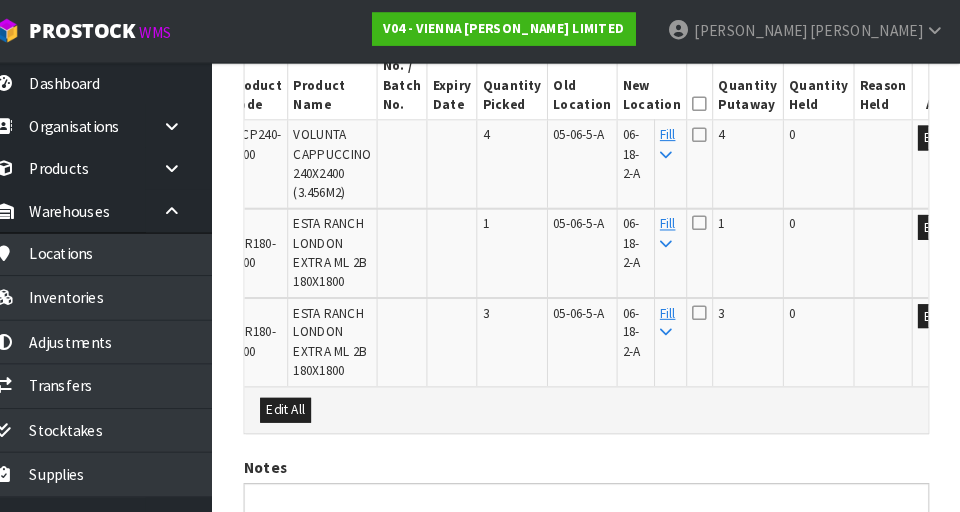 click at bounding box center (709, 100) 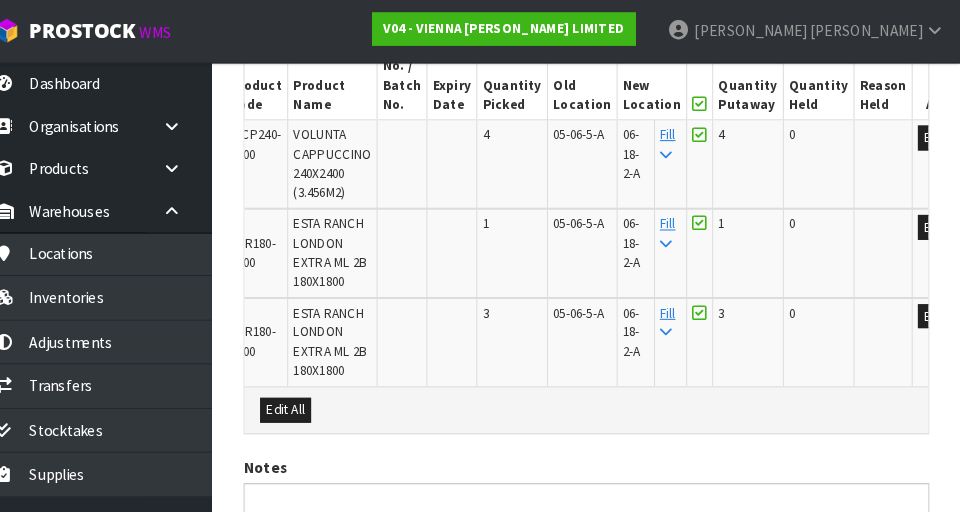 scroll, scrollTop: 785, scrollLeft: 0, axis: vertical 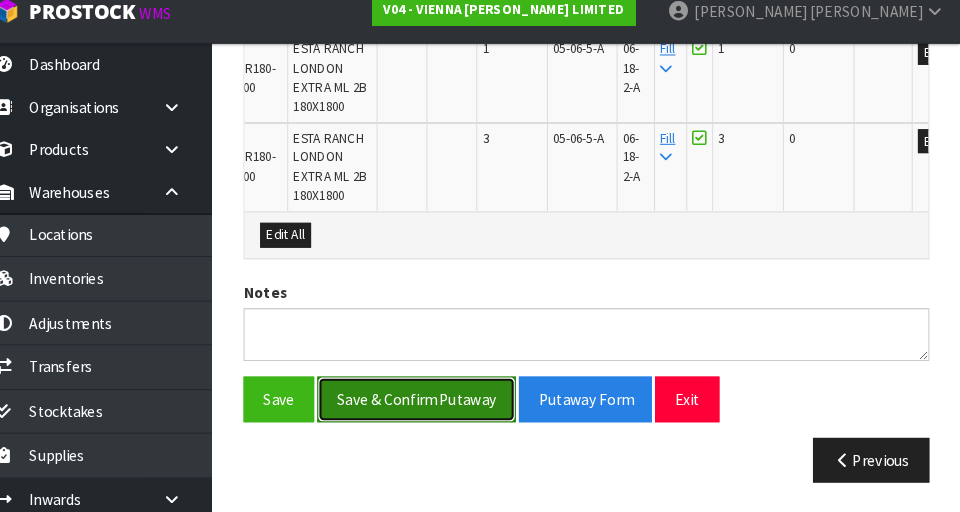 click on "Save & Confirm Putaway" at bounding box center (436, 402) 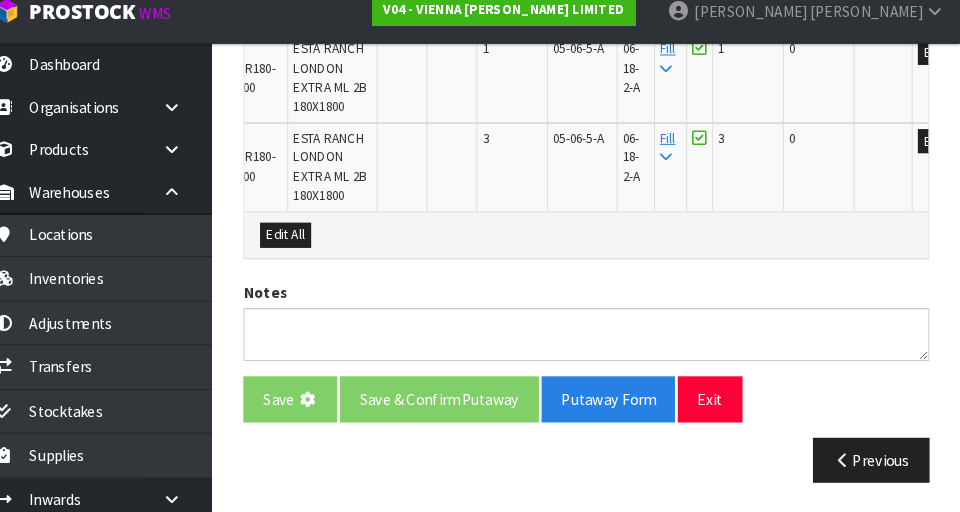 scroll, scrollTop: 0, scrollLeft: 0, axis: both 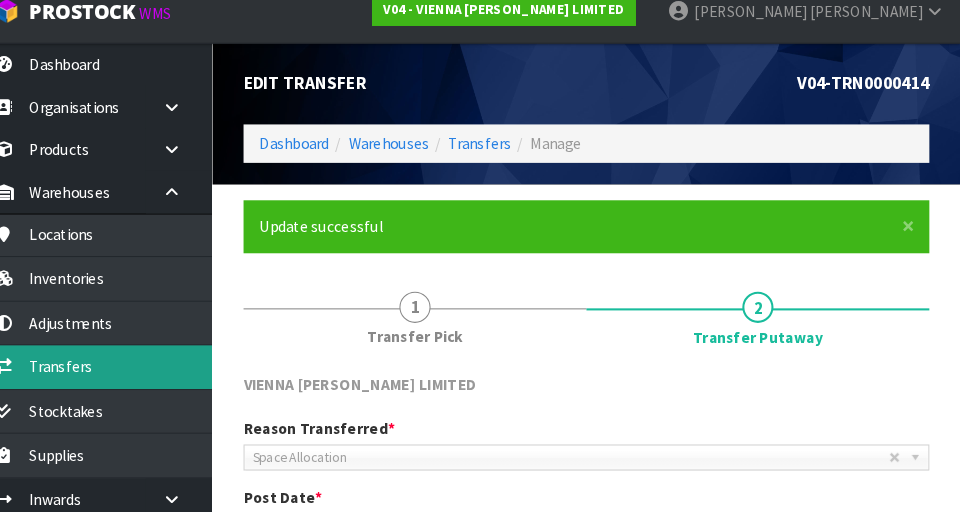 click on "Transfers" at bounding box center [120, 371] 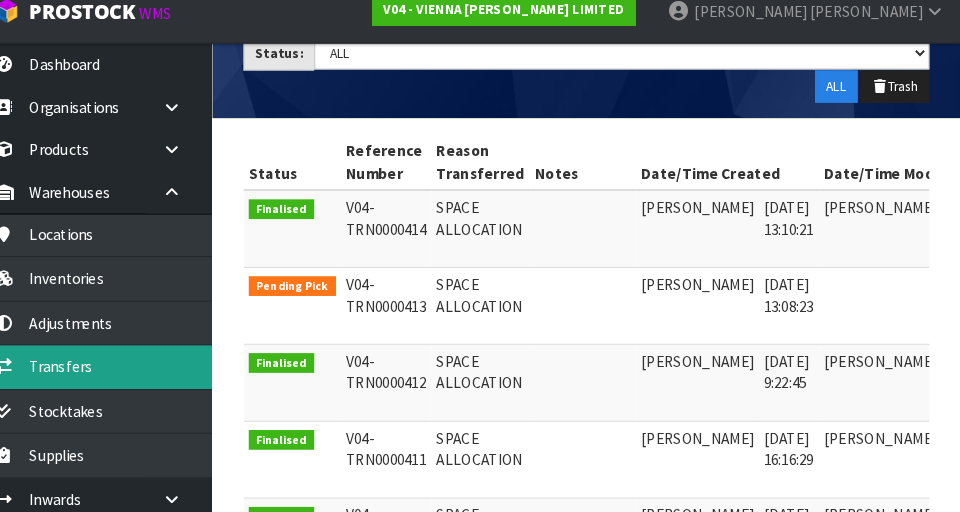 scroll, scrollTop: 341, scrollLeft: 0, axis: vertical 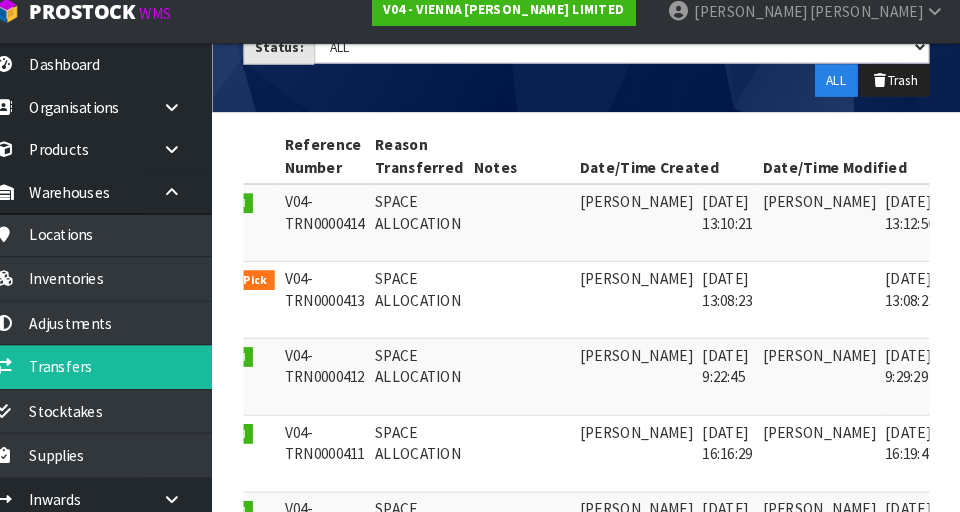 click at bounding box center (968, 292) 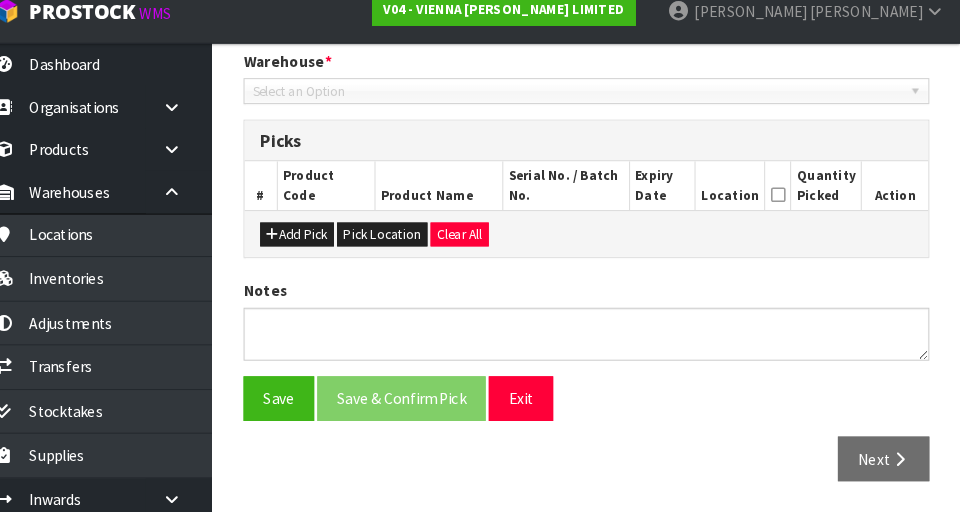 type on "[DATE]" 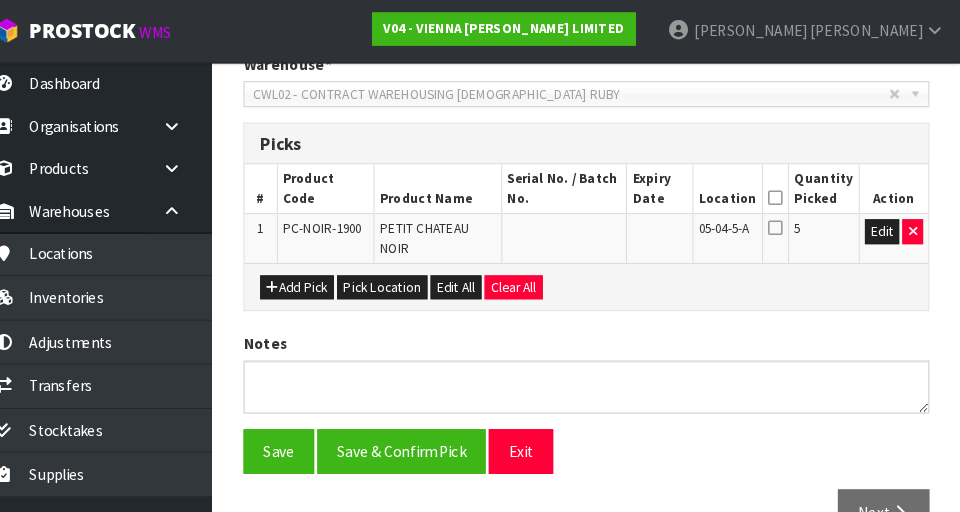 scroll, scrollTop: 414, scrollLeft: 0, axis: vertical 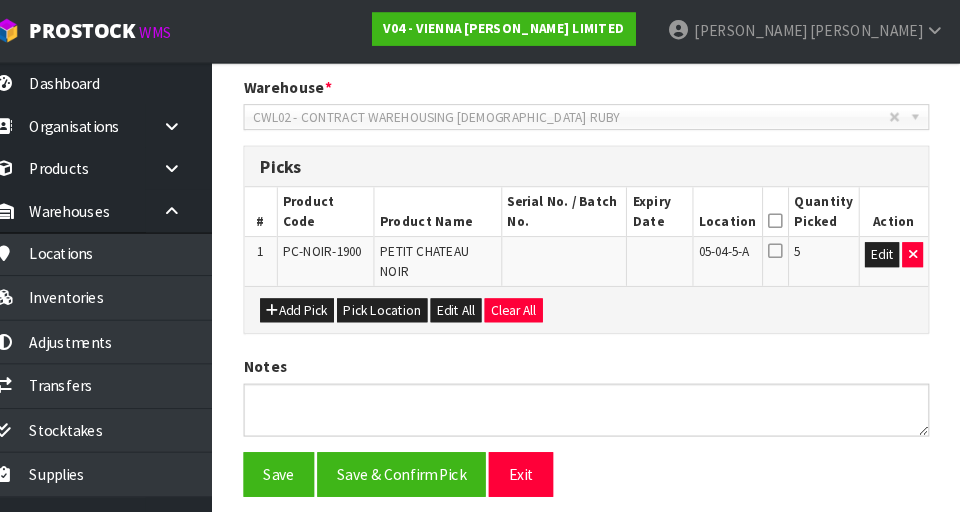 click at bounding box center [782, 212] 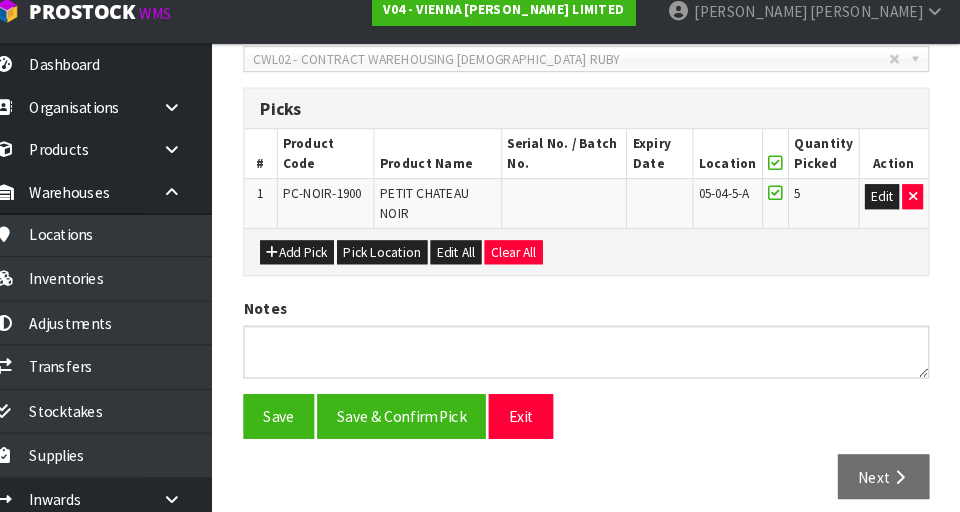 scroll, scrollTop: 468, scrollLeft: 0, axis: vertical 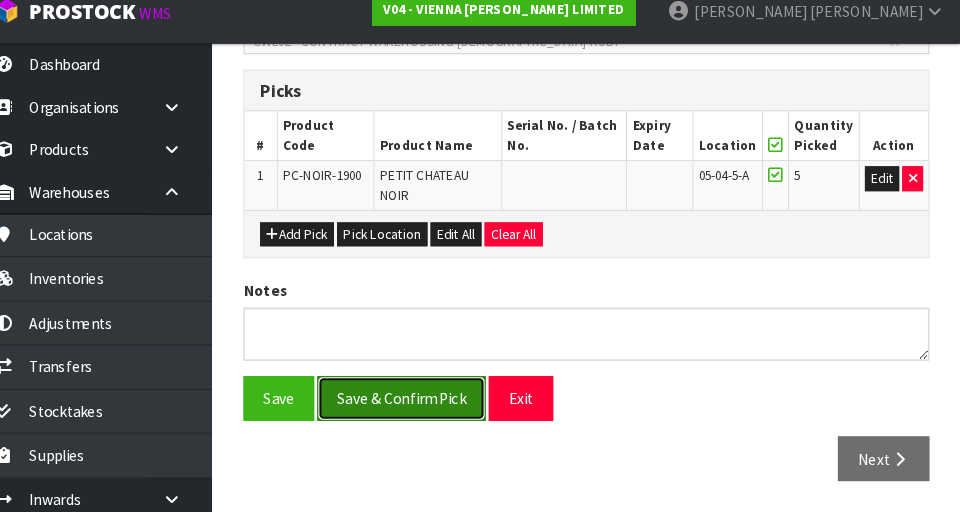 click on "Save & Confirm Pick" at bounding box center [422, 402] 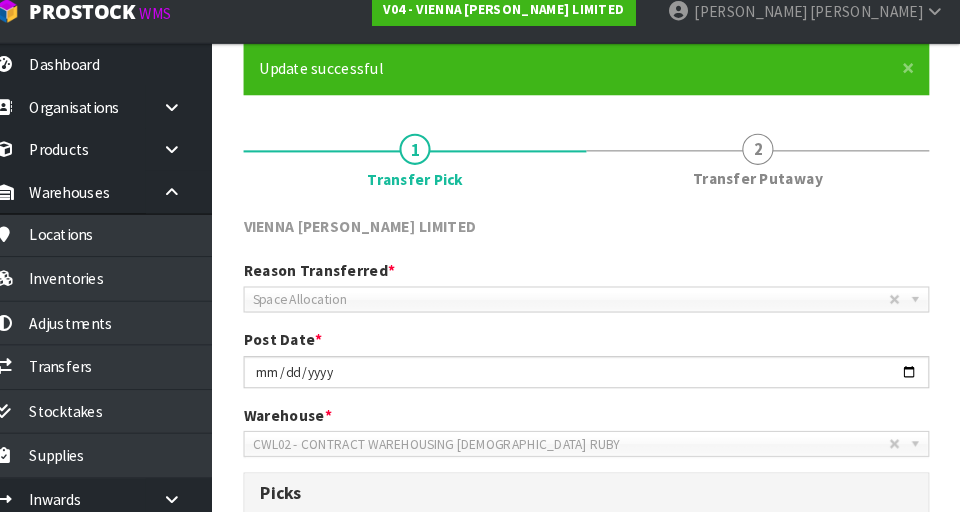 scroll, scrollTop: 156, scrollLeft: 0, axis: vertical 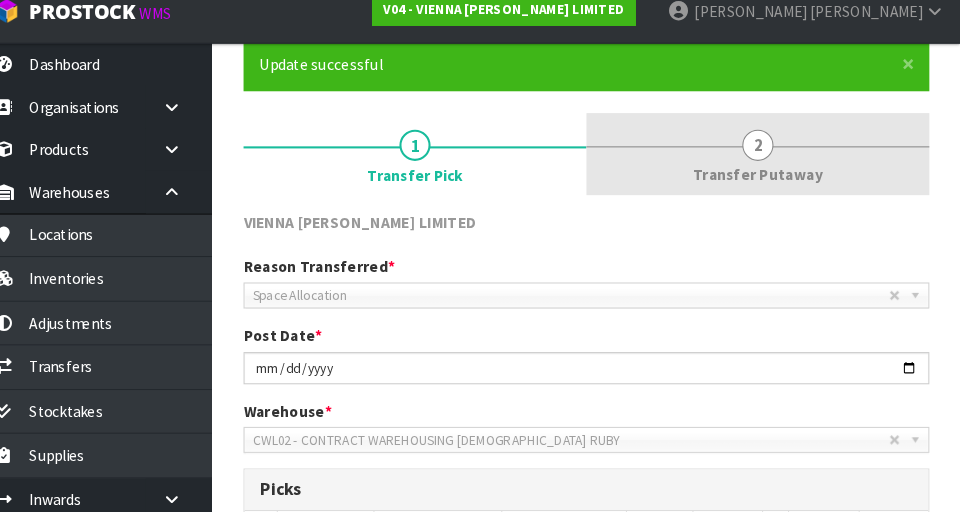 click on "2
Transfer Putaway" at bounding box center [765, 167] 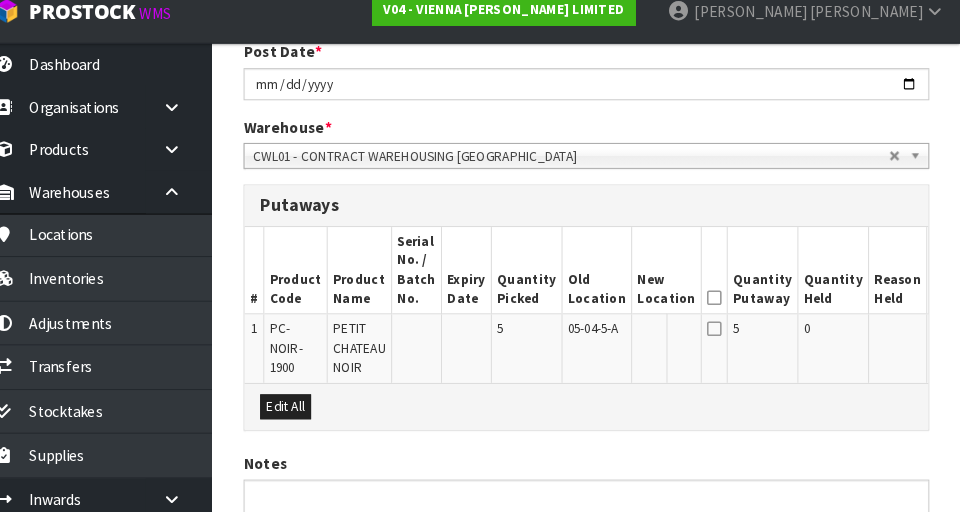 scroll, scrollTop: 431, scrollLeft: 0, axis: vertical 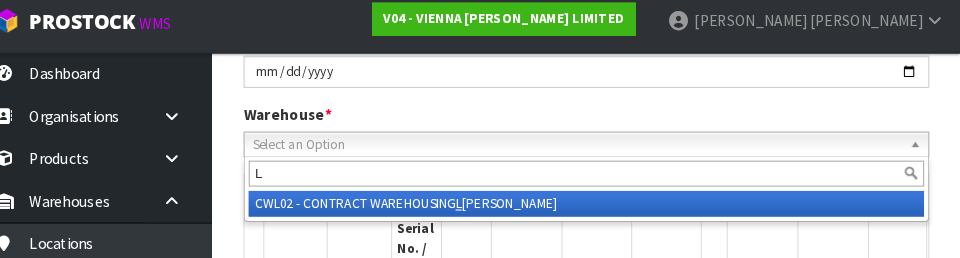 type on "L" 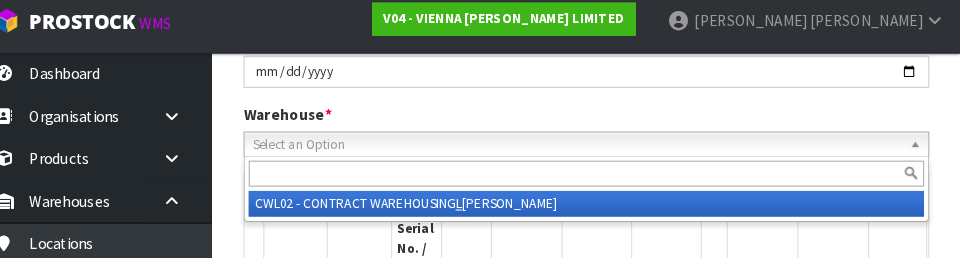 scroll, scrollTop: 792, scrollLeft: 0, axis: vertical 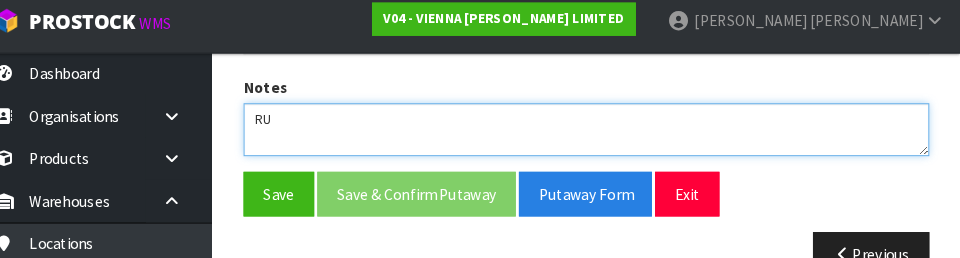 type on "R" 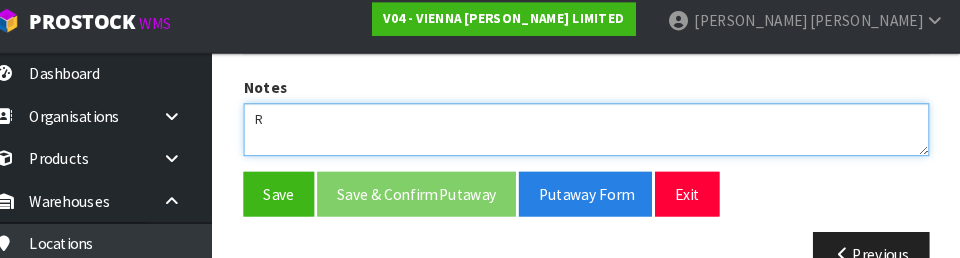 type 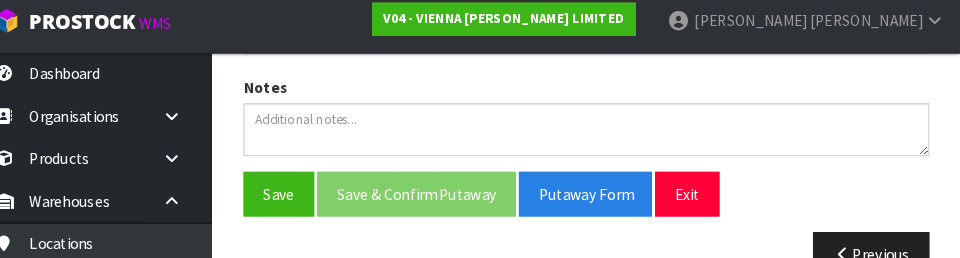click on "Save
Save & Confirm Putaway
Putaway Form
Exit" at bounding box center [600, 196] 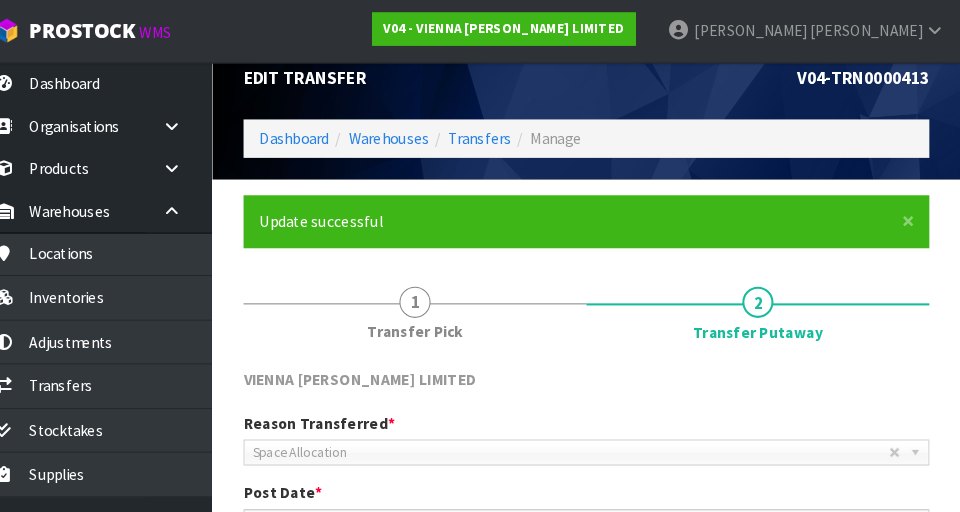 scroll, scrollTop: 0, scrollLeft: 0, axis: both 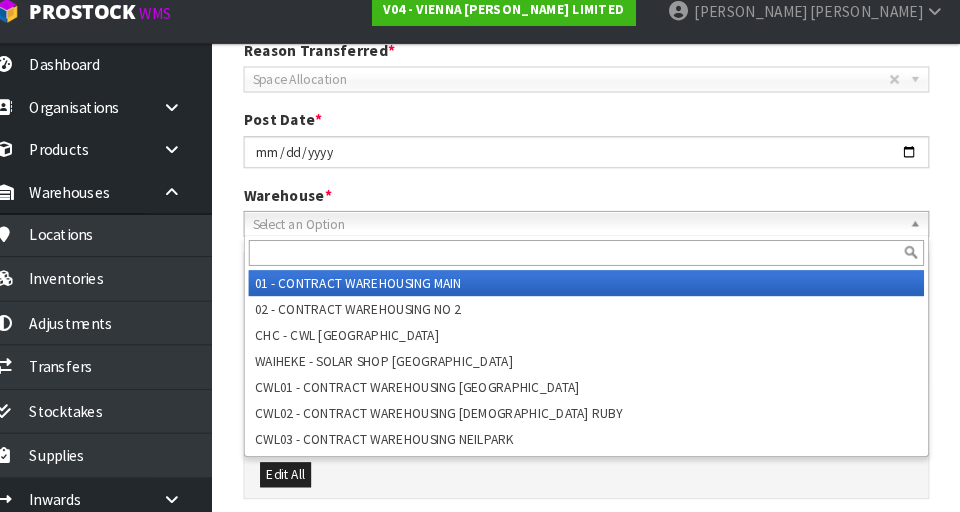 click on "Select an Option" at bounding box center (600, 234) 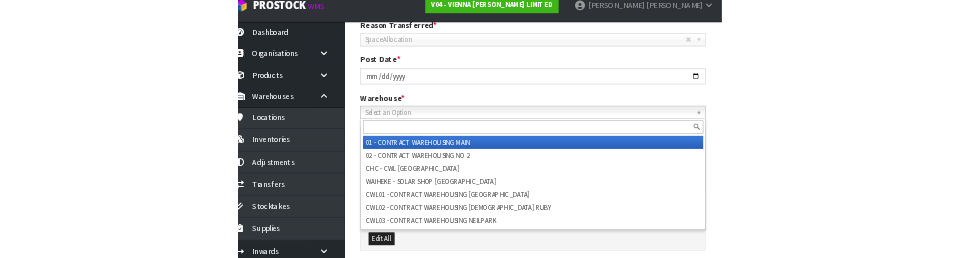 scroll, scrollTop: 374, scrollLeft: 0, axis: vertical 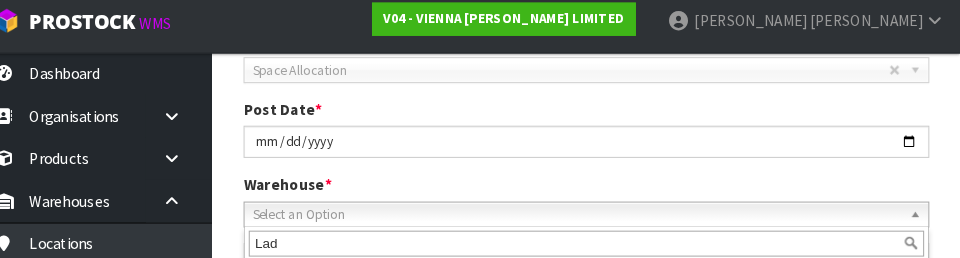 type on "[DEMOGRAPHIC_DATA]" 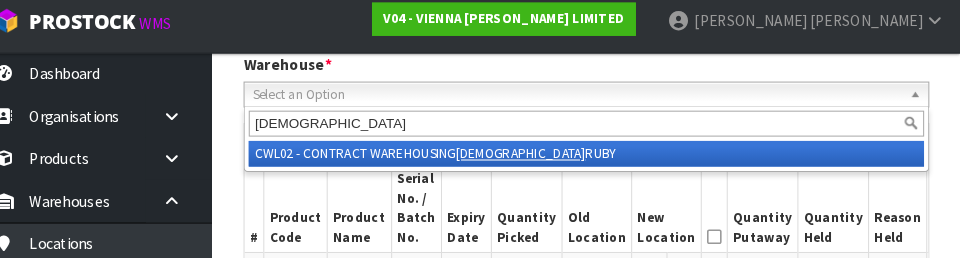scroll, scrollTop: 499, scrollLeft: 0, axis: vertical 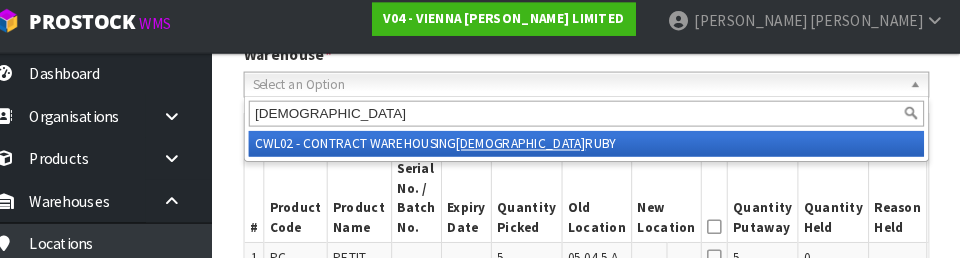 type 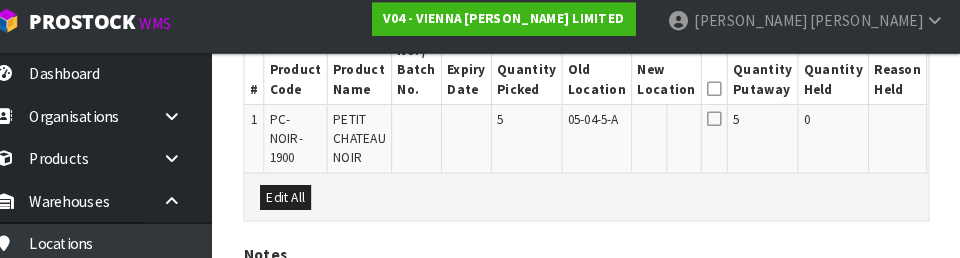 scroll, scrollTop: 648, scrollLeft: 0, axis: vertical 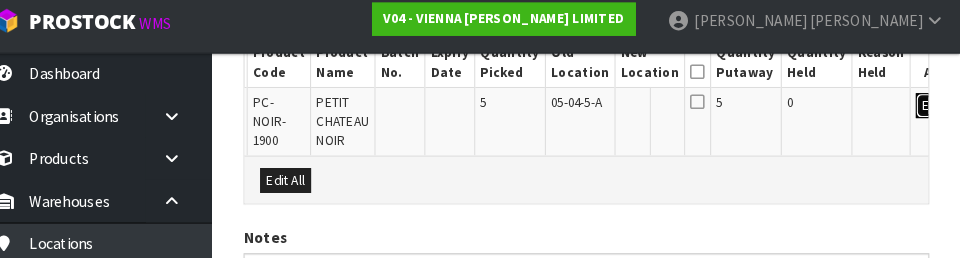 click on "Edit" at bounding box center [933, 111] 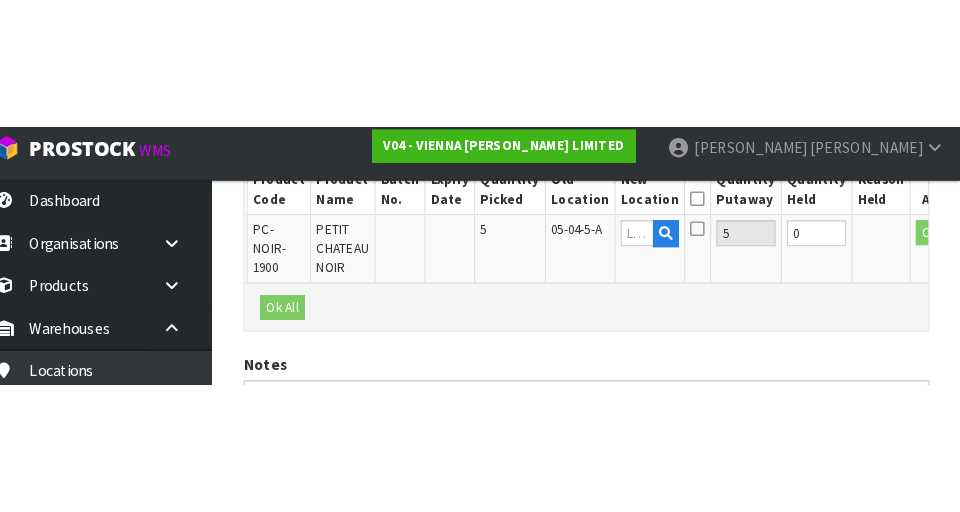 scroll, scrollTop: 595, scrollLeft: 0, axis: vertical 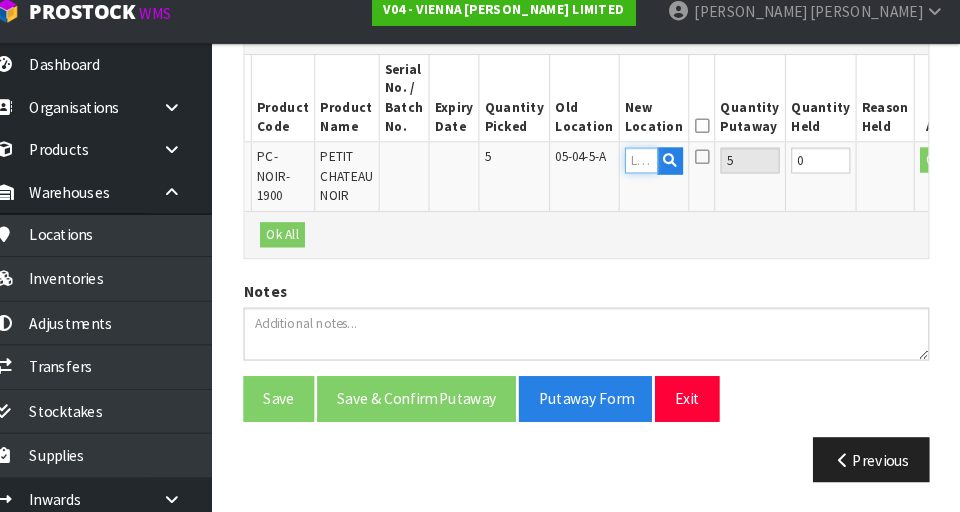 click at bounding box center (653, 173) 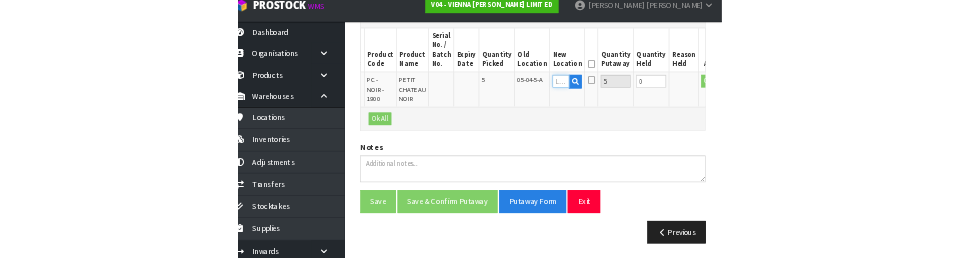scroll, scrollTop: 605, scrollLeft: 0, axis: vertical 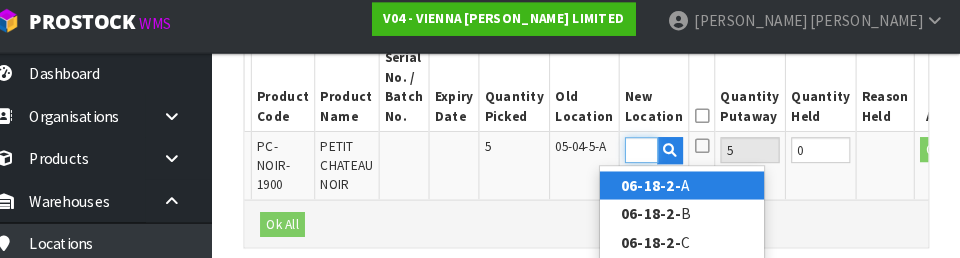 type on "06-18-2-A" 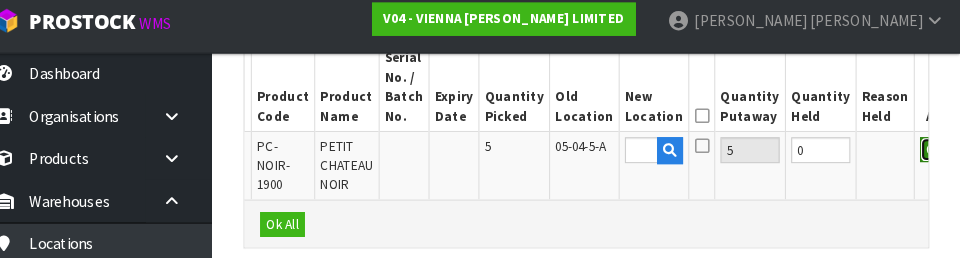 click on "OK" at bounding box center (935, 154) 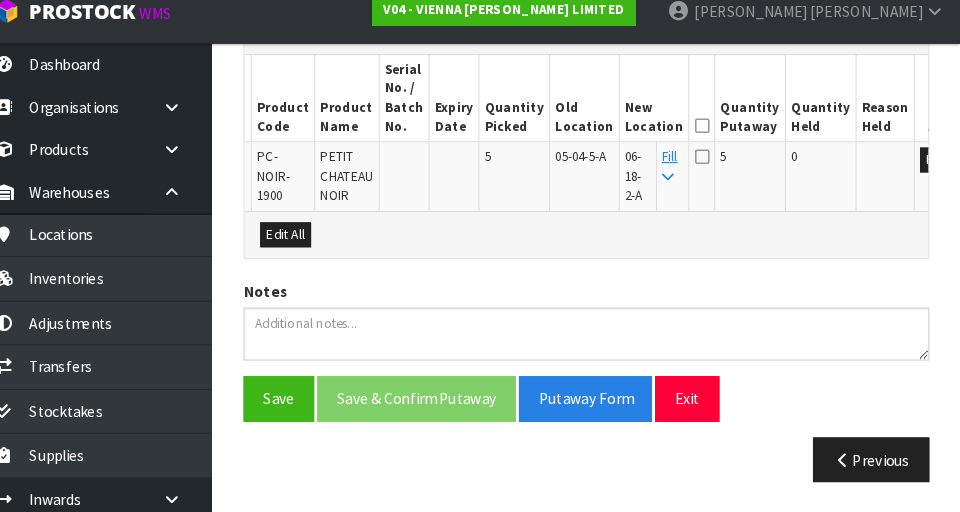 click at bounding box center (711, 140) 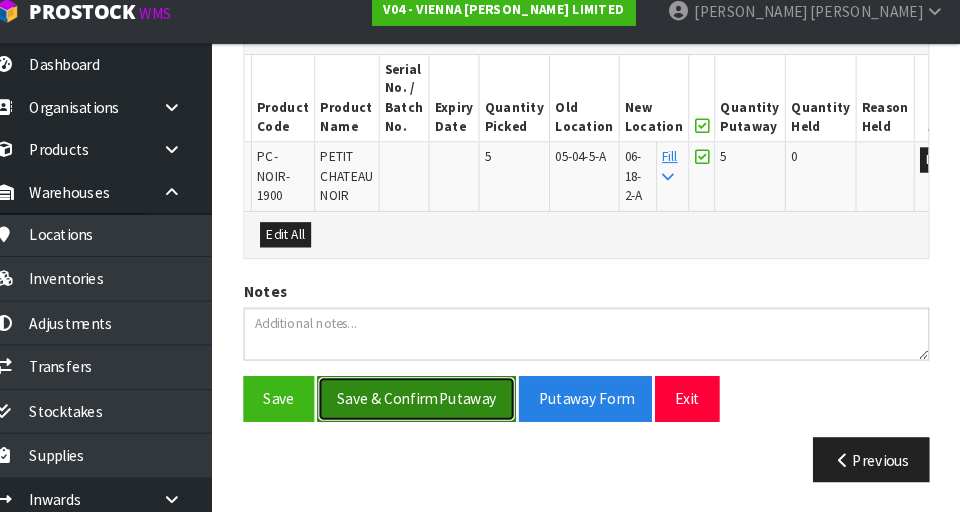 click on "Save & Confirm Putaway" at bounding box center (436, 402) 